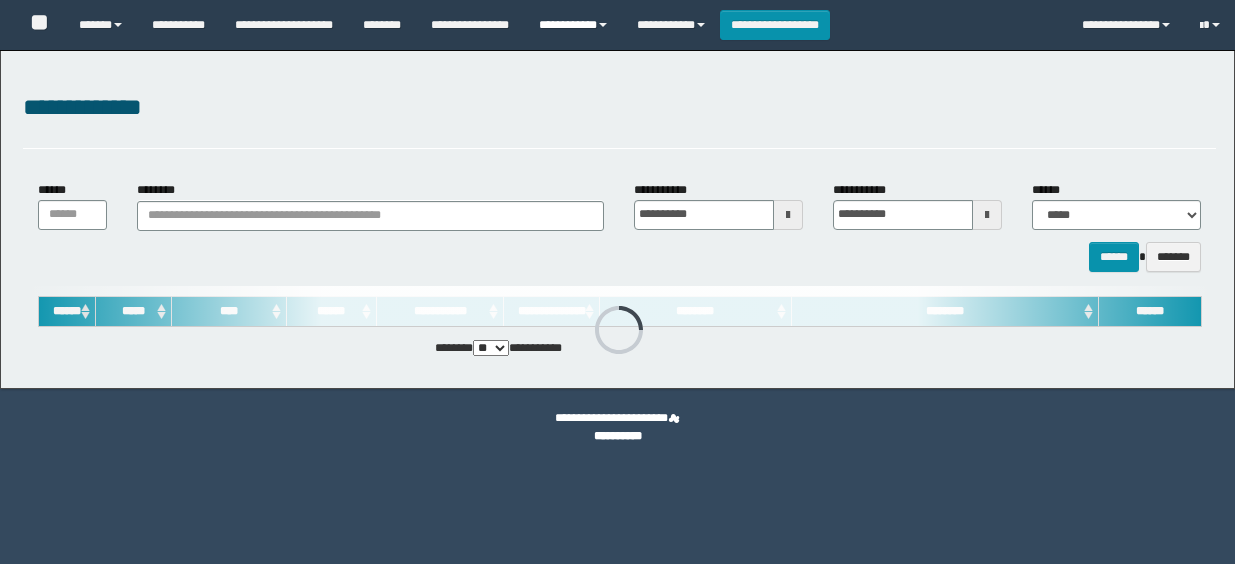 scroll, scrollTop: 0, scrollLeft: 0, axis: both 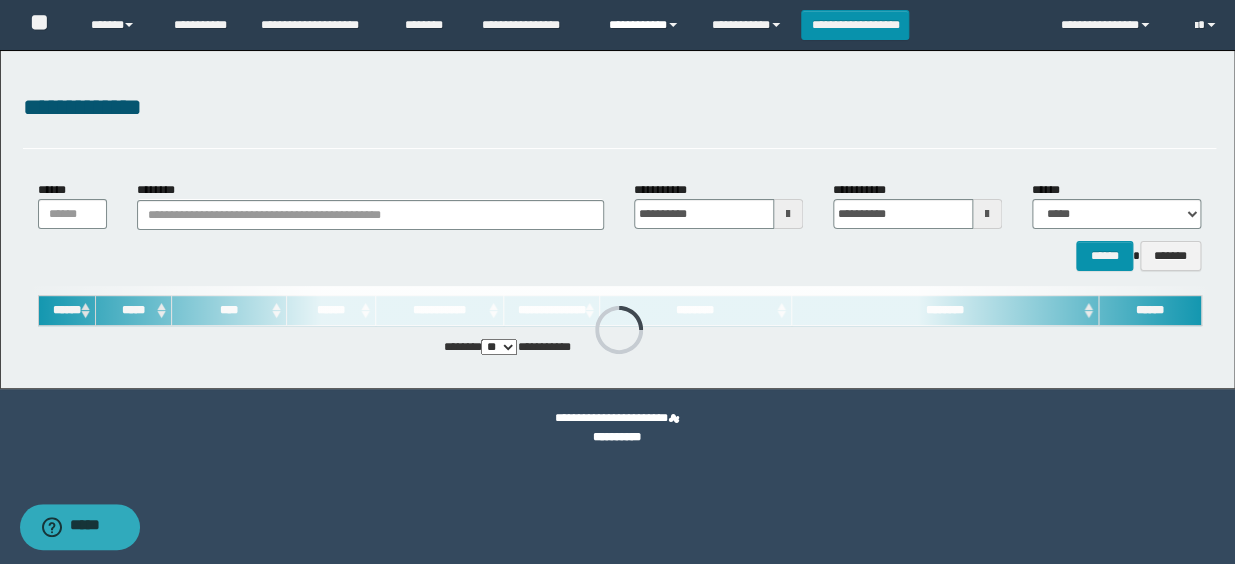 drag, startPoint x: 650, startPoint y: 22, endPoint x: 624, endPoint y: 116, distance: 97.52948 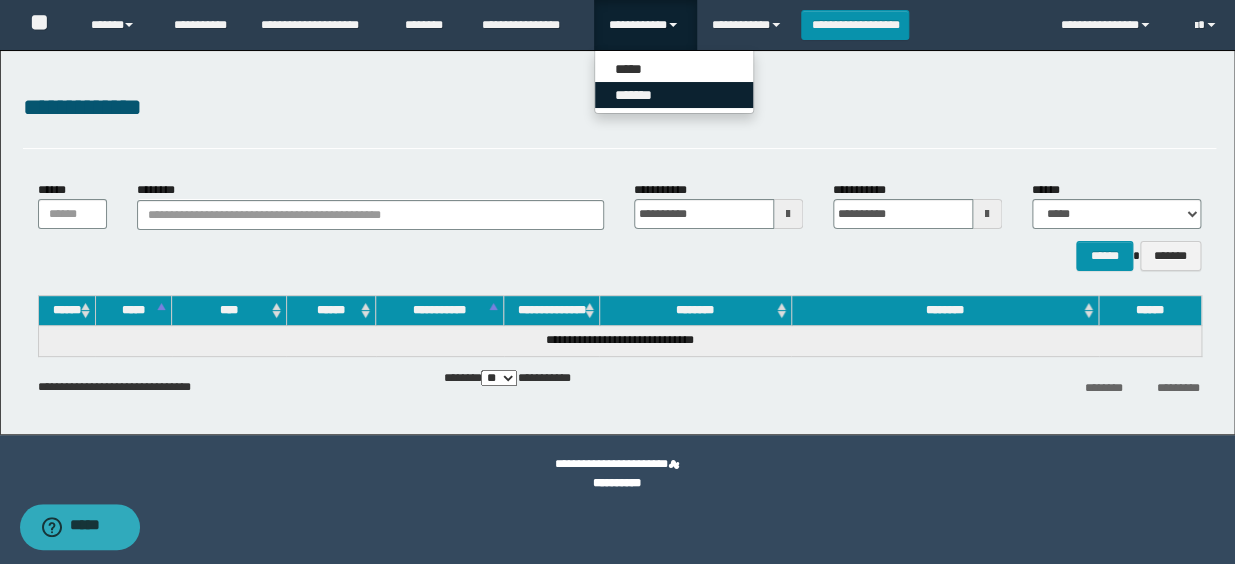 click on "*******" at bounding box center [674, 95] 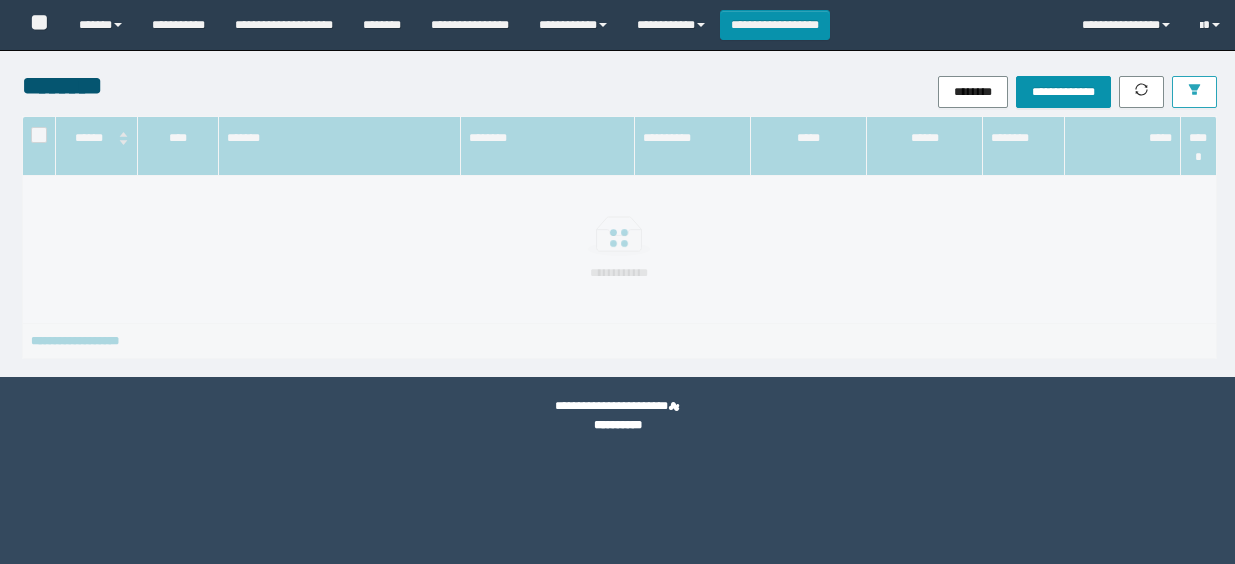 scroll, scrollTop: 0, scrollLeft: 0, axis: both 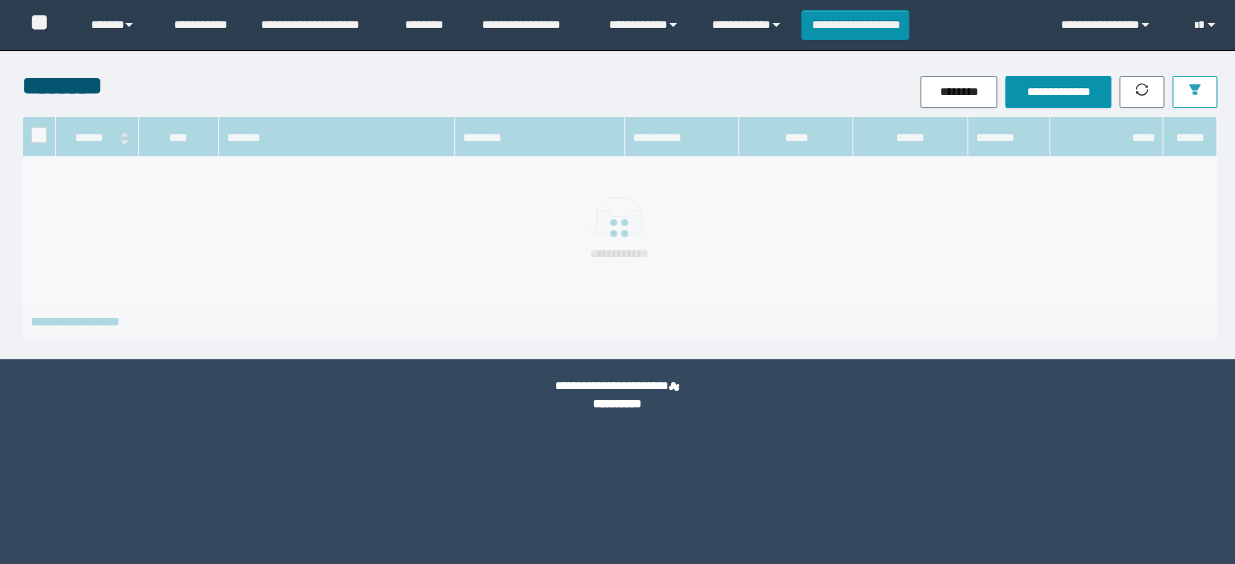 click 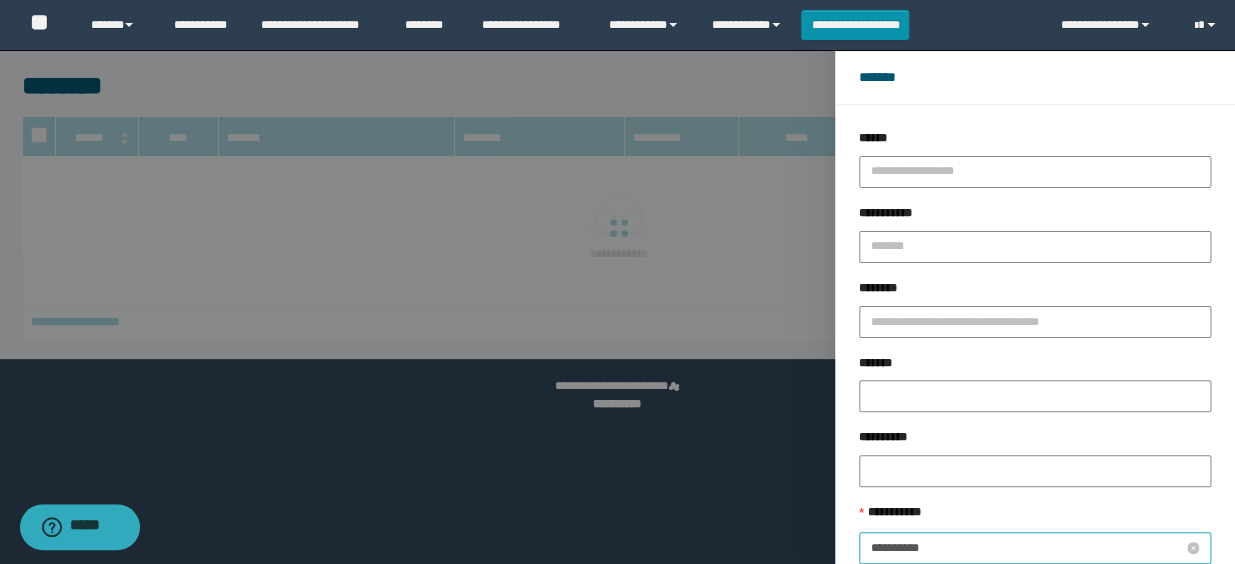 click on "**********" at bounding box center (1027, 548) 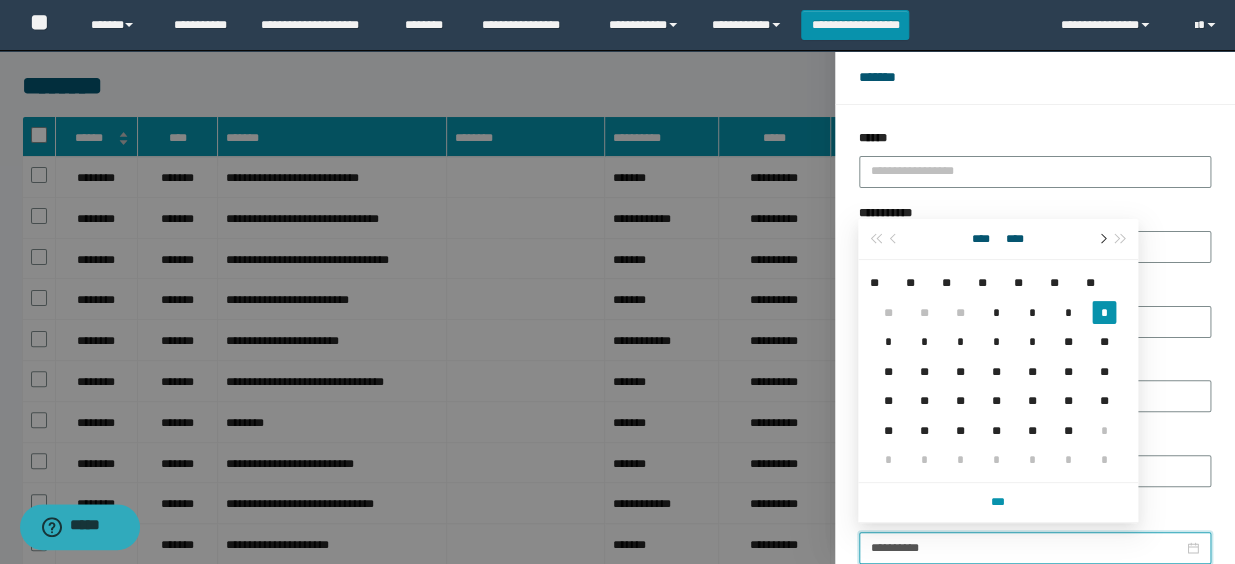 click at bounding box center (1101, 239) 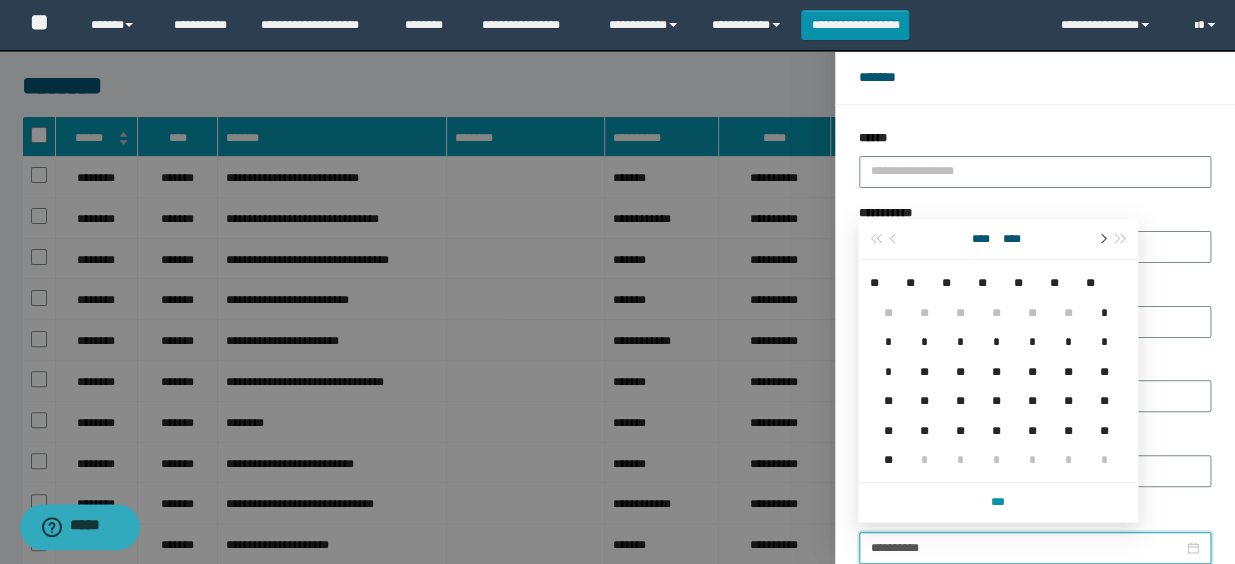 click at bounding box center [1101, 239] 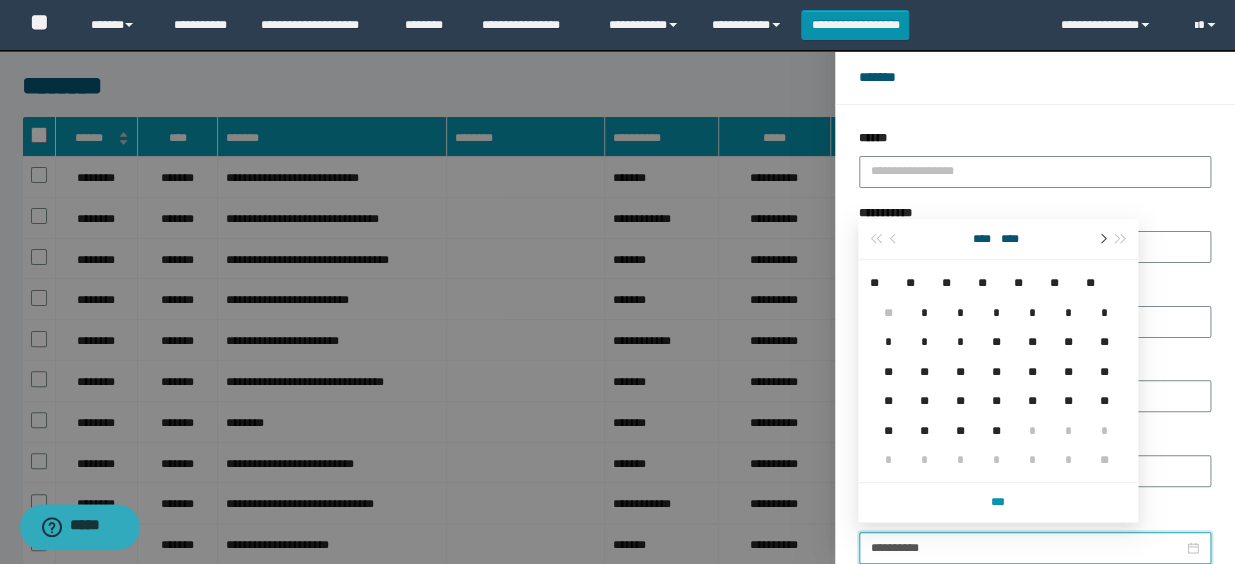 click at bounding box center (1101, 239) 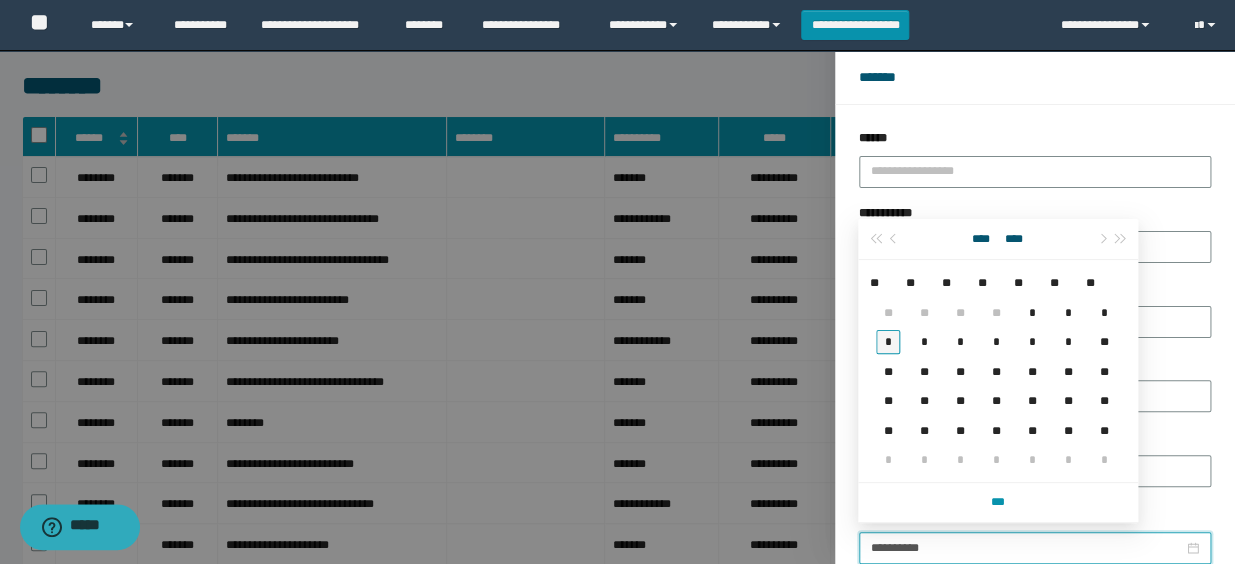 type on "**********" 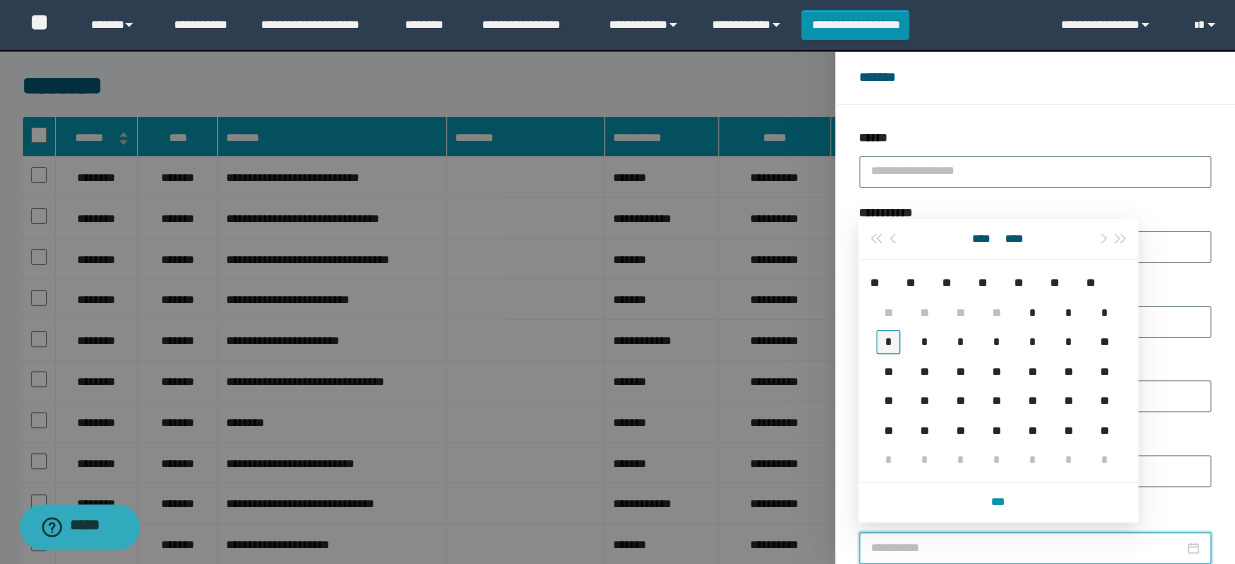 click on "*" at bounding box center [888, 341] 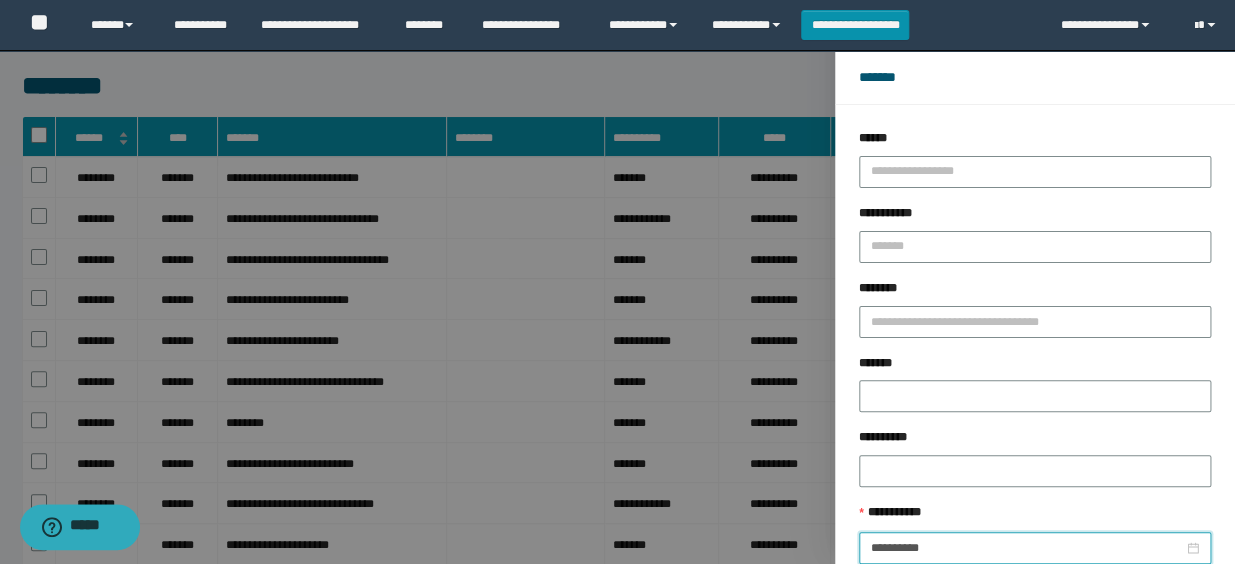 scroll, scrollTop: 112, scrollLeft: 0, axis: vertical 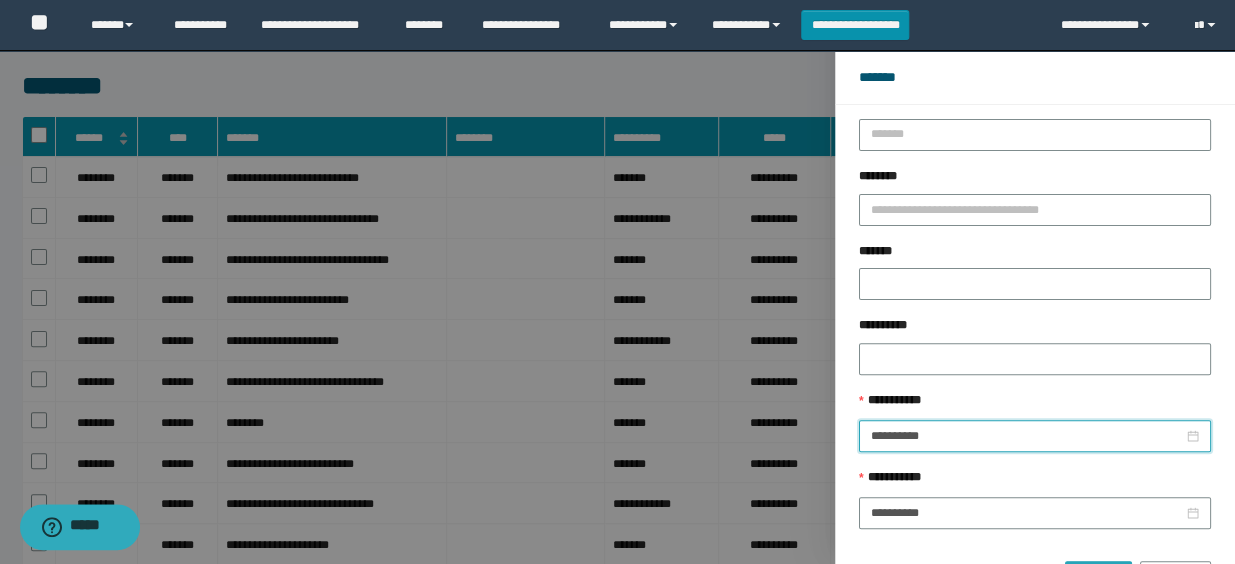 click on "******" at bounding box center [1098, 577] 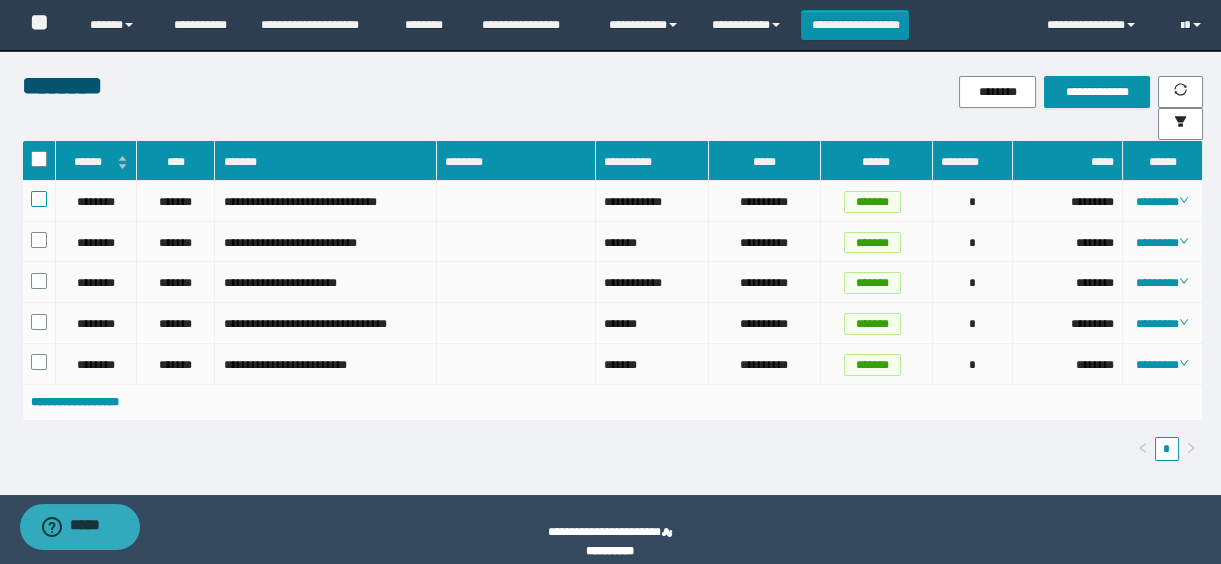 click at bounding box center [39, 199] 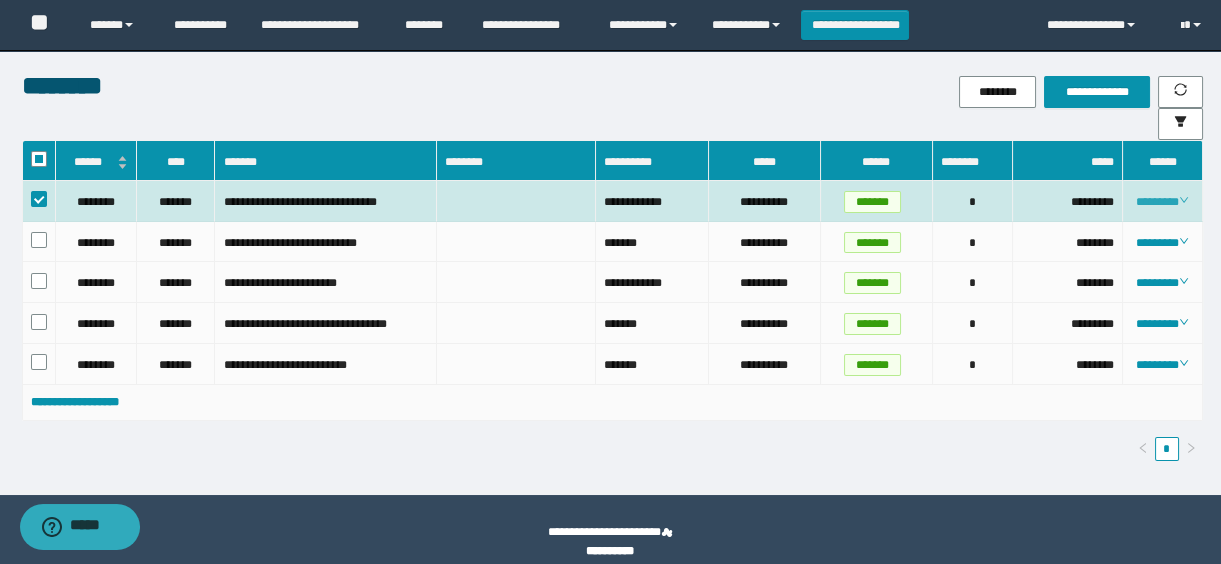 click on "********" at bounding box center (1162, 202) 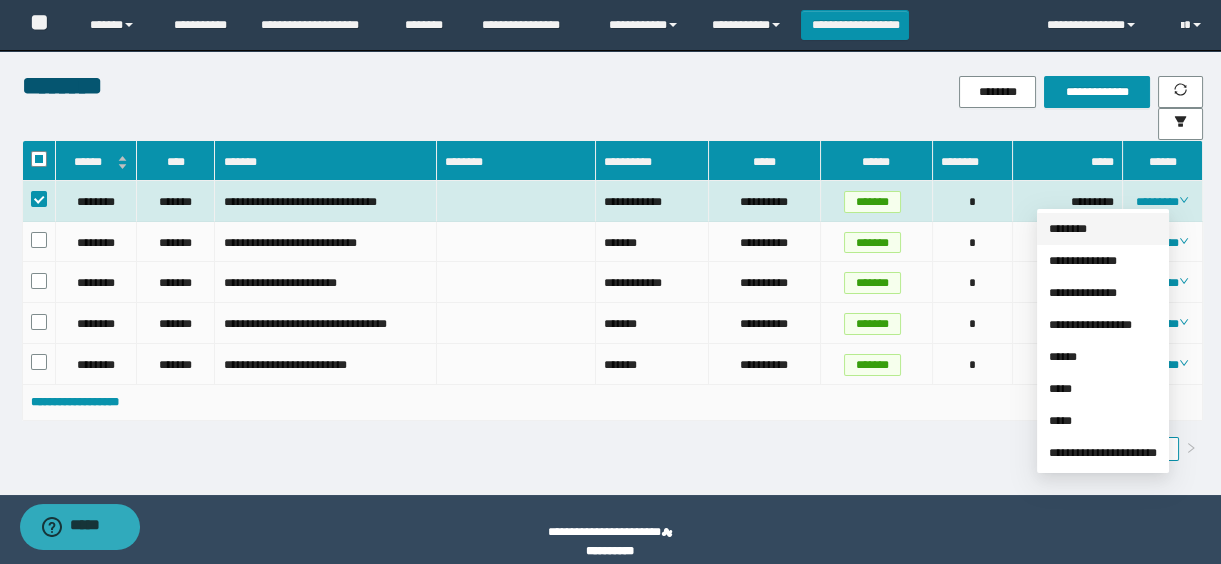 click on "********" at bounding box center [1068, 229] 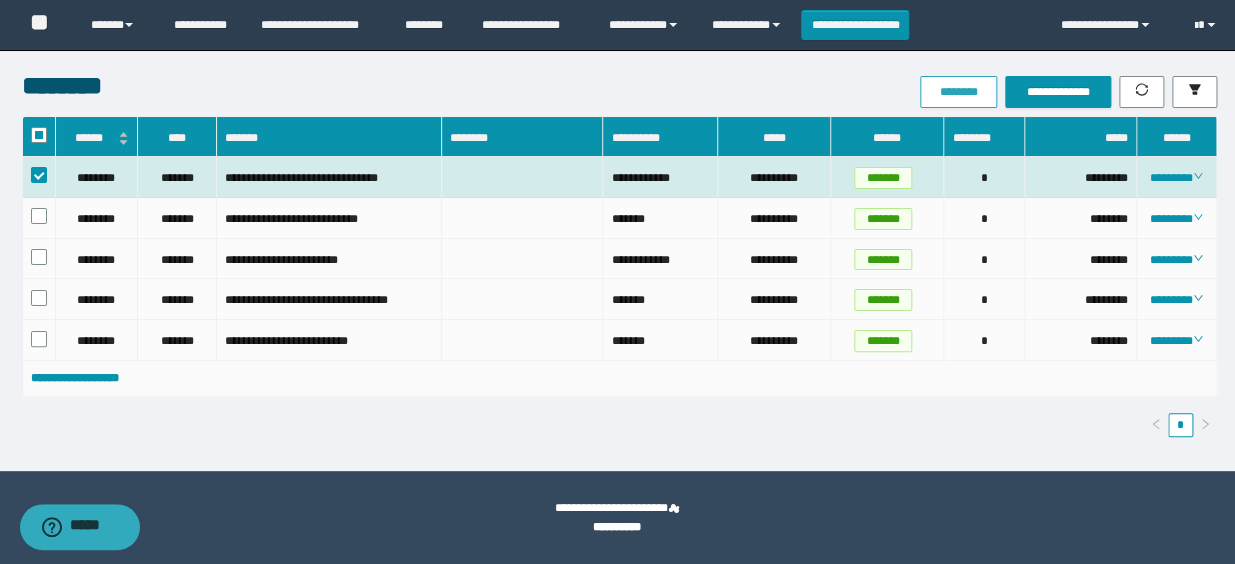 click on "********" at bounding box center [958, 92] 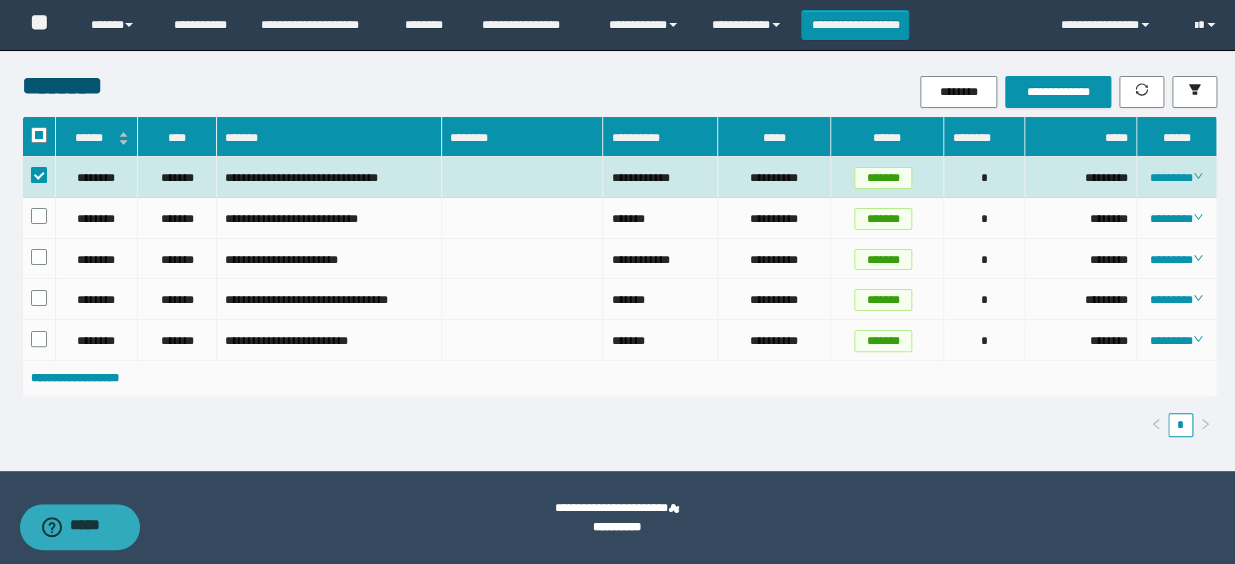 click at bounding box center [39, 175] 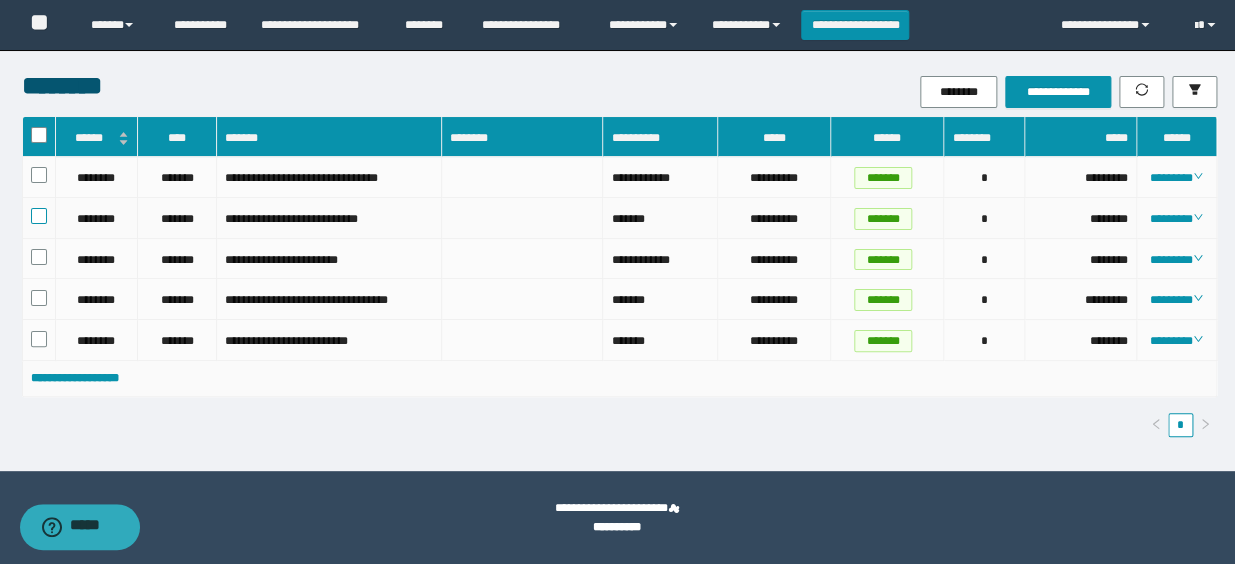 click at bounding box center (39, 216) 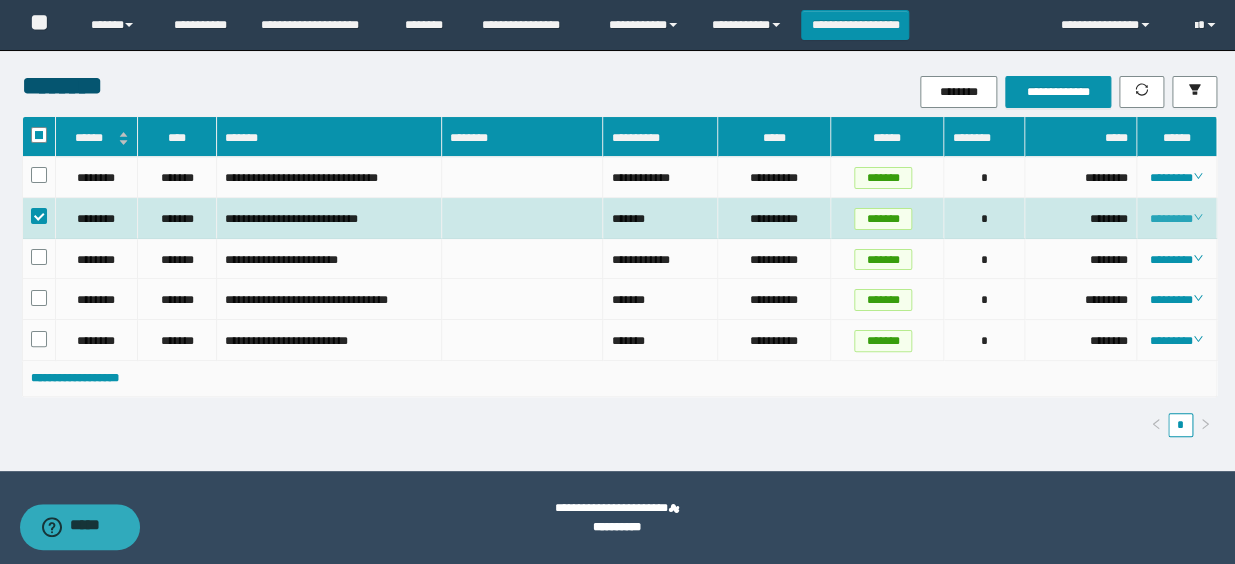 click on "********" at bounding box center (1176, 219) 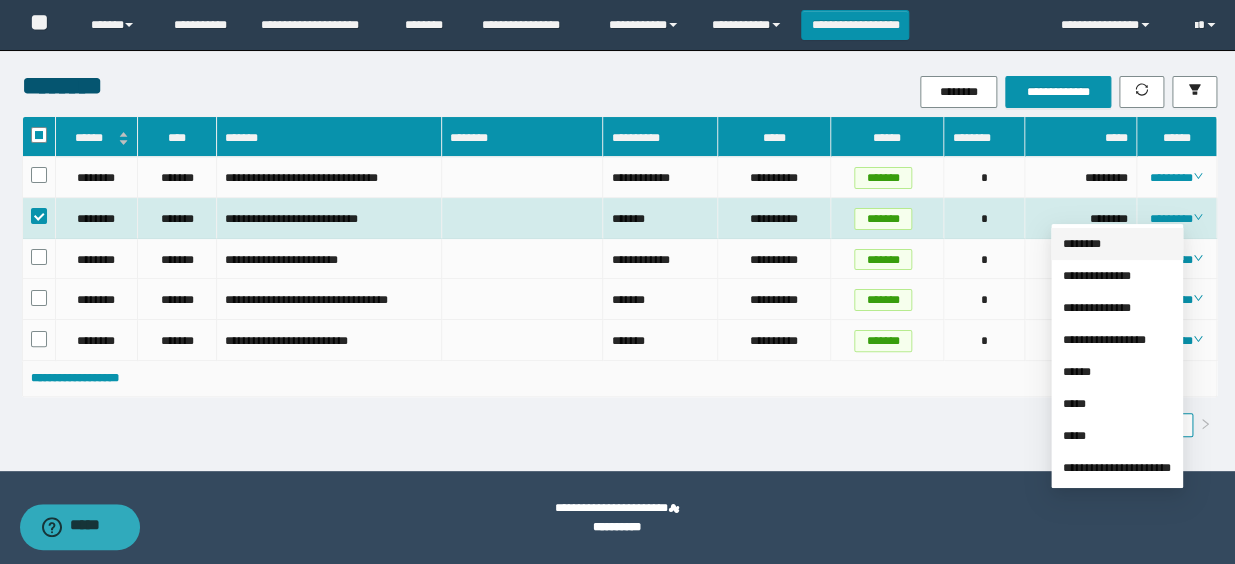 click on "********" at bounding box center [1082, 244] 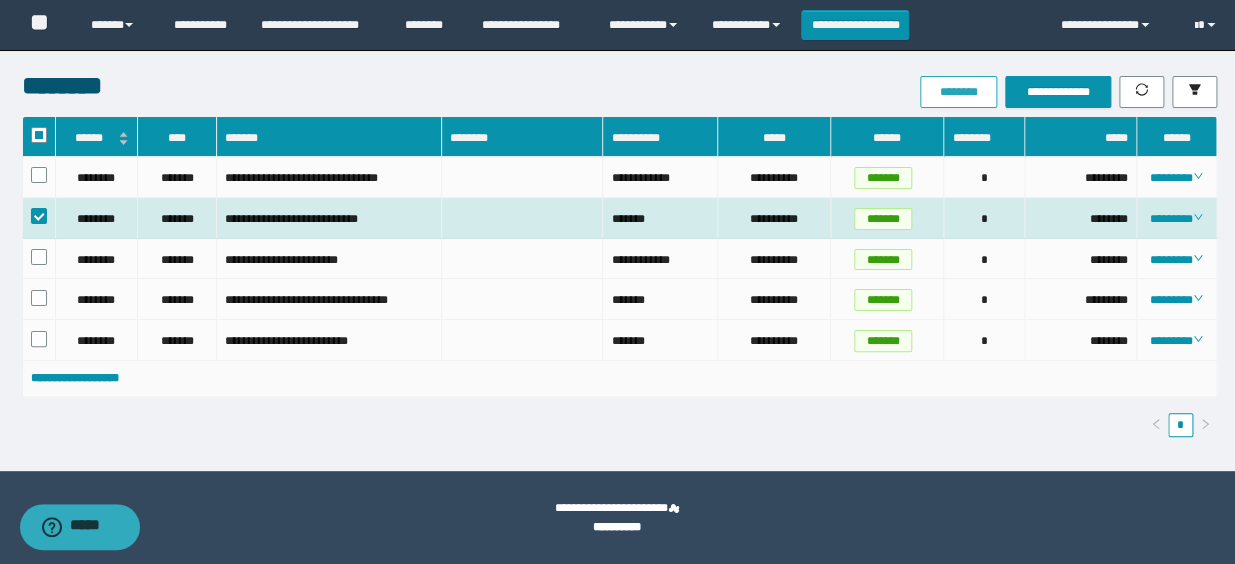click on "********" at bounding box center (958, 92) 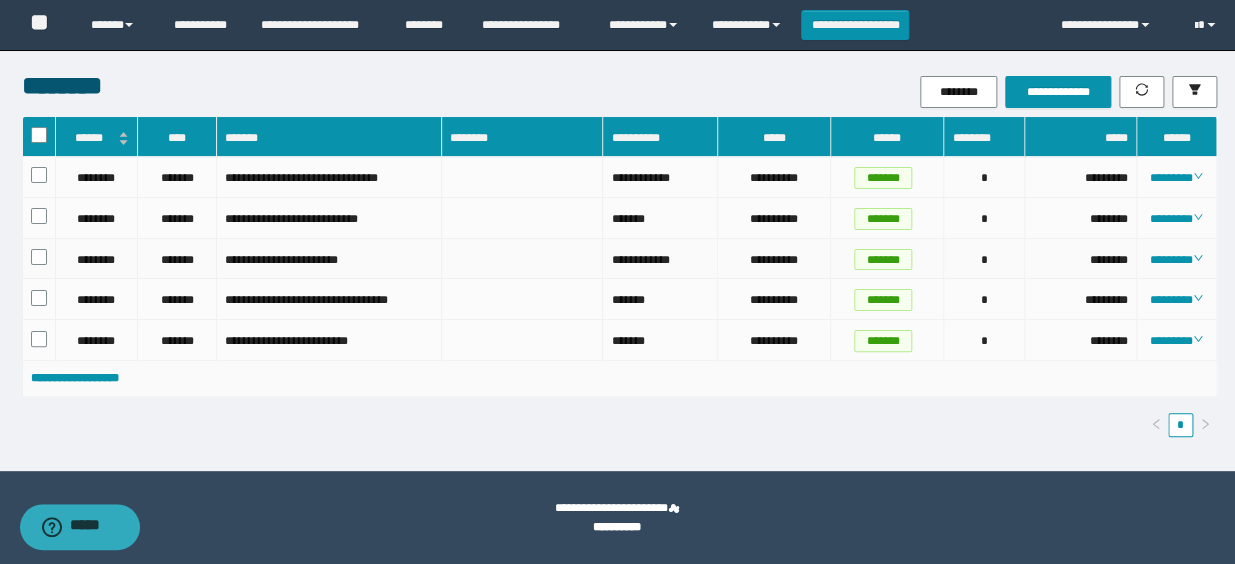 click at bounding box center (39, 259) 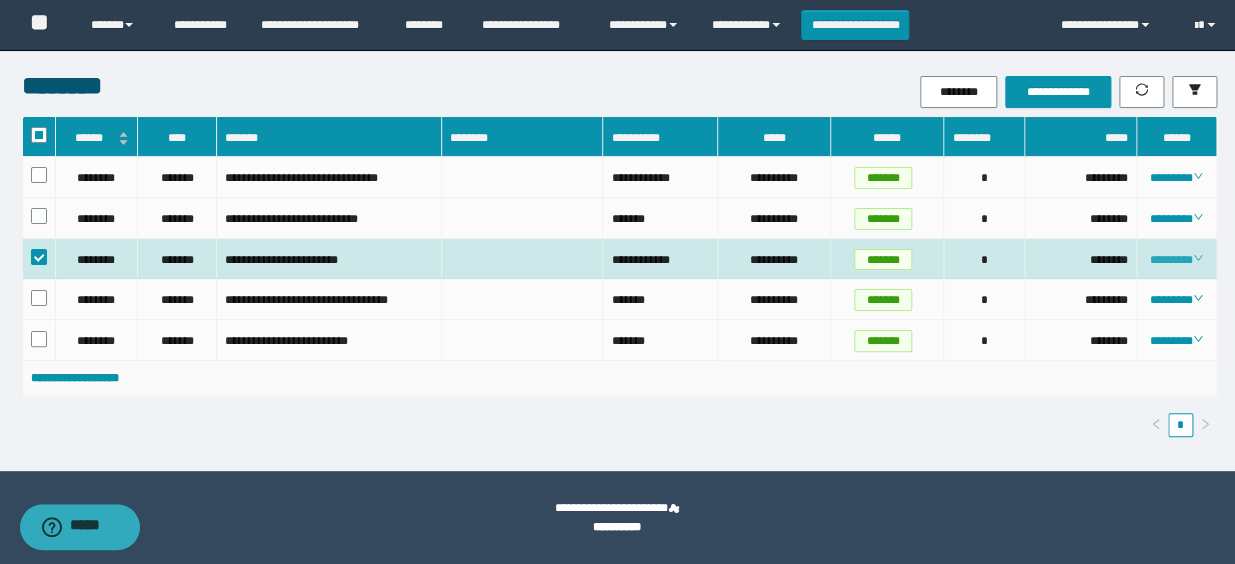 click on "********" at bounding box center (1176, 260) 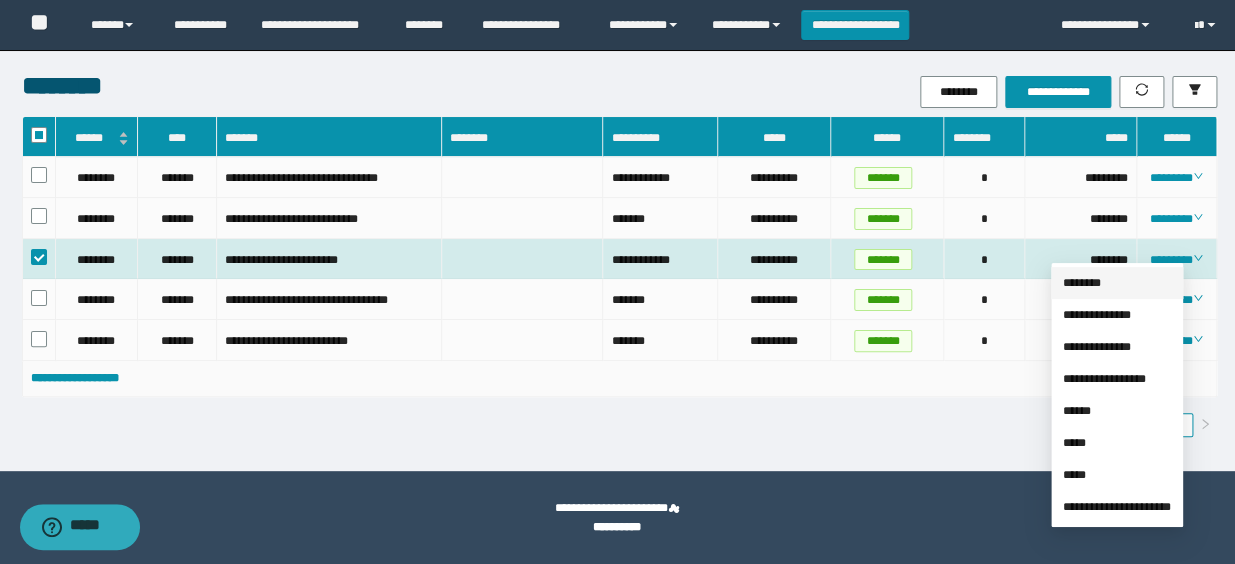 click on "********" at bounding box center [1082, 283] 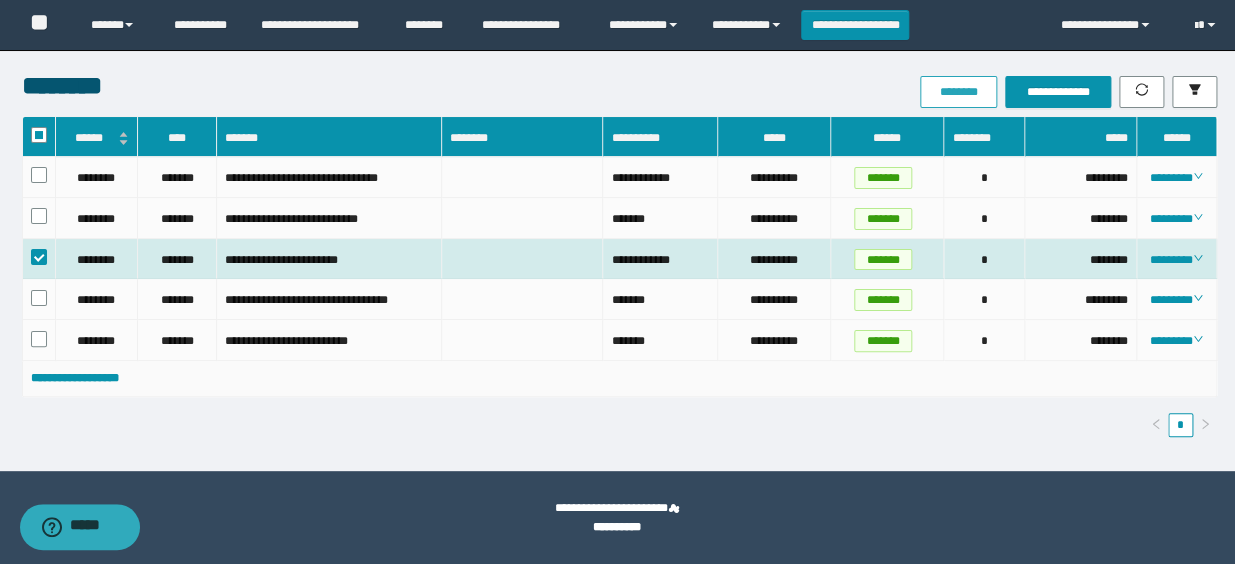 click on "********" at bounding box center [958, 92] 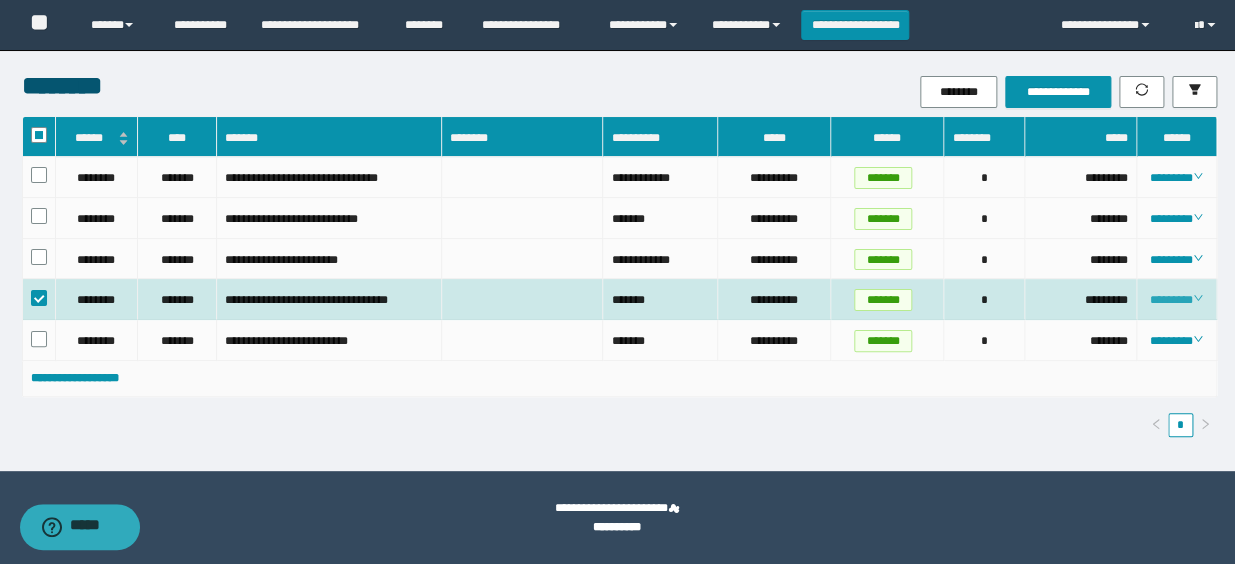 click on "********" at bounding box center (1176, 300) 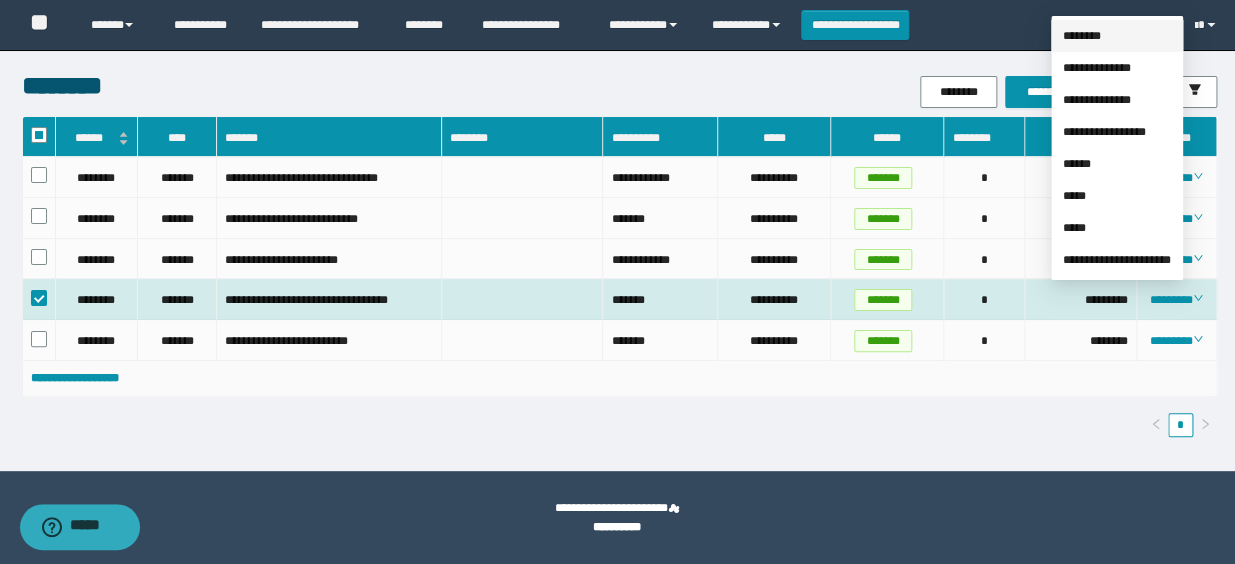 click on "********" at bounding box center (1082, 36) 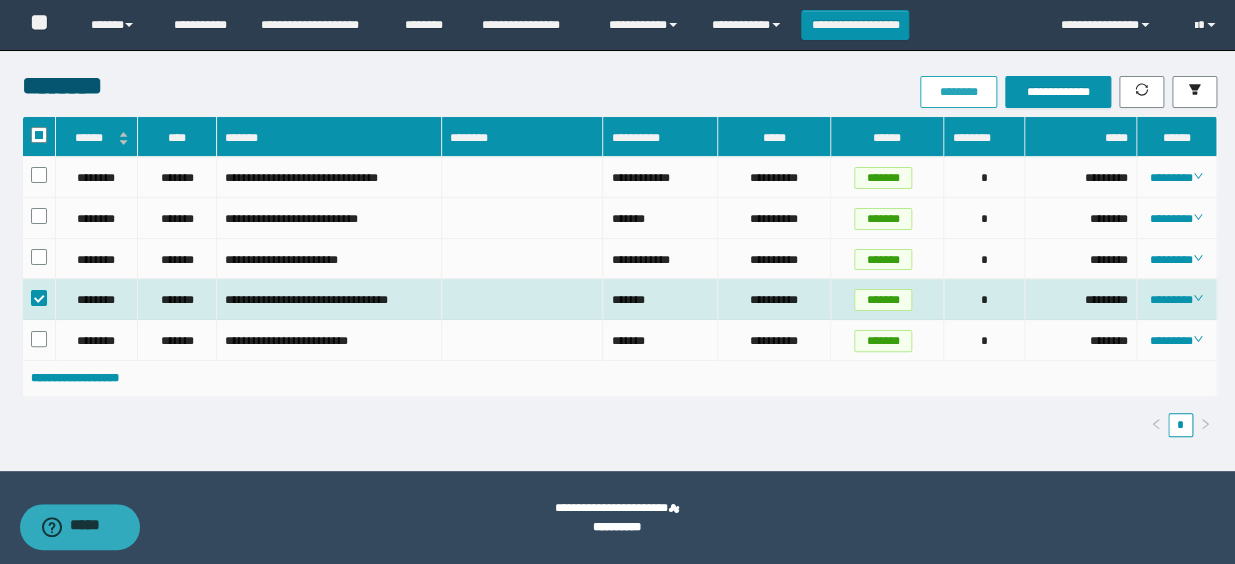 click on "********" at bounding box center (958, 92) 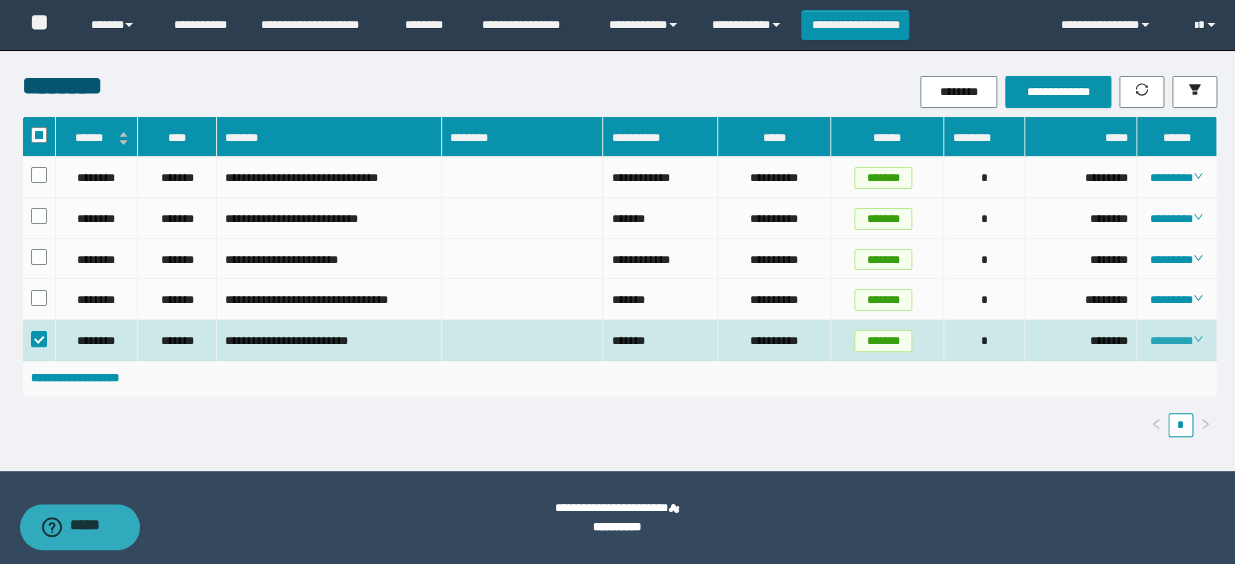 click on "********" at bounding box center (1176, 341) 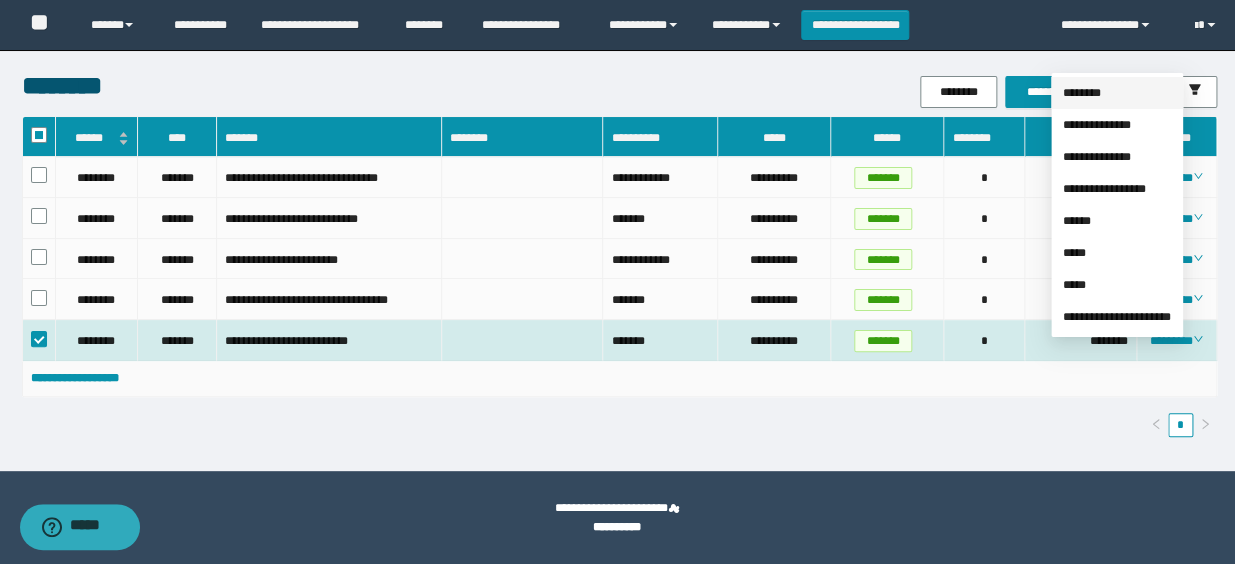 click on "********" at bounding box center [1082, 93] 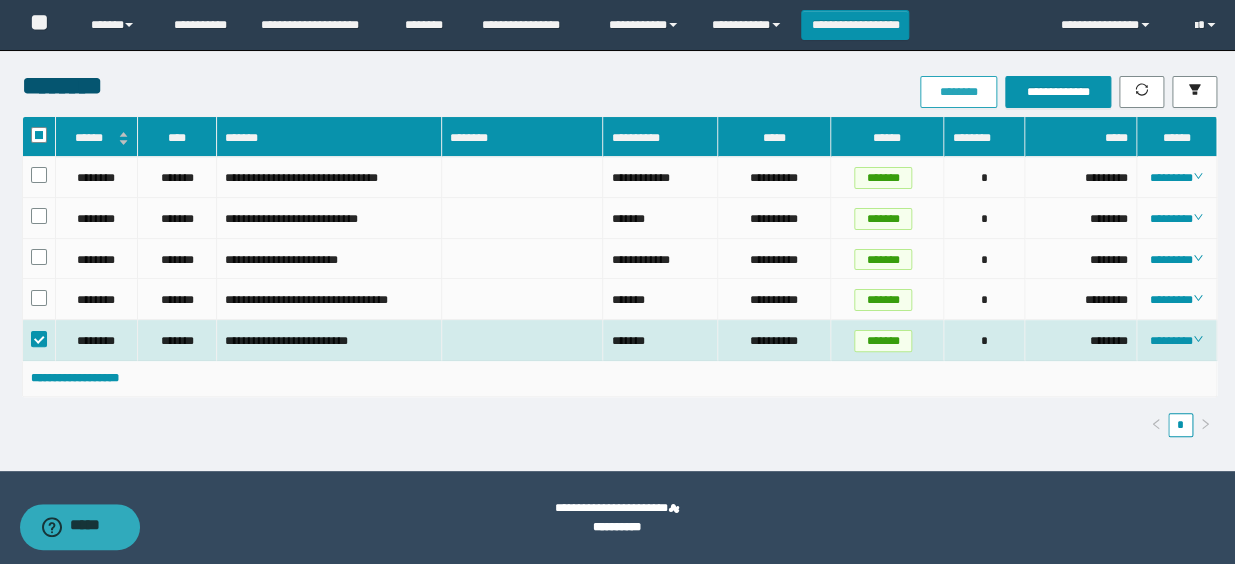 click on "********" at bounding box center [958, 92] 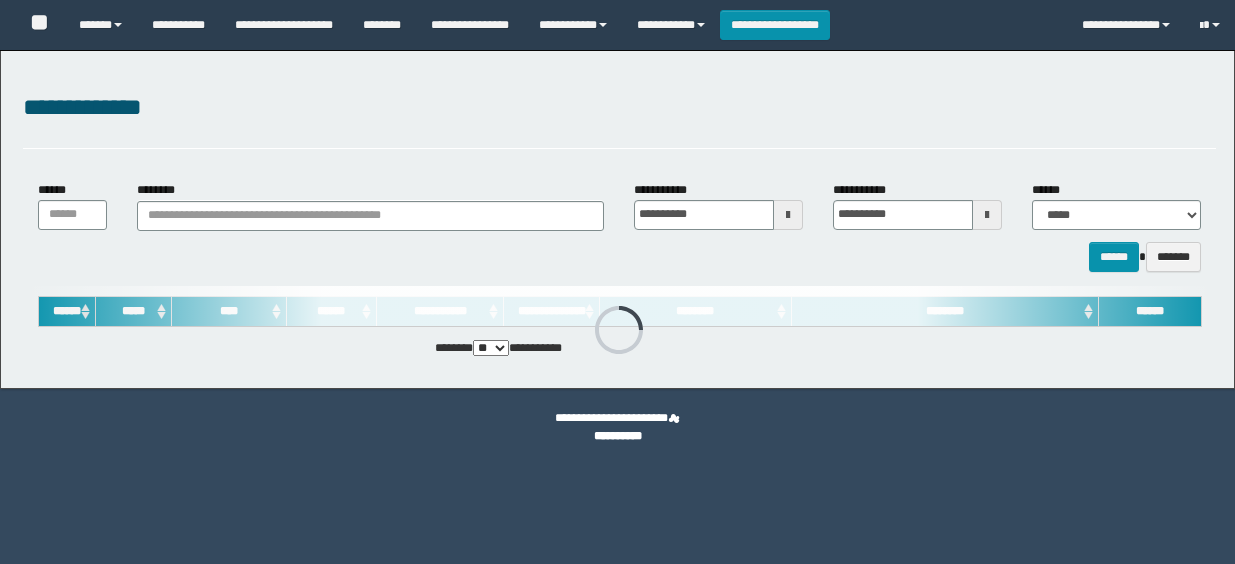 scroll, scrollTop: 0, scrollLeft: 0, axis: both 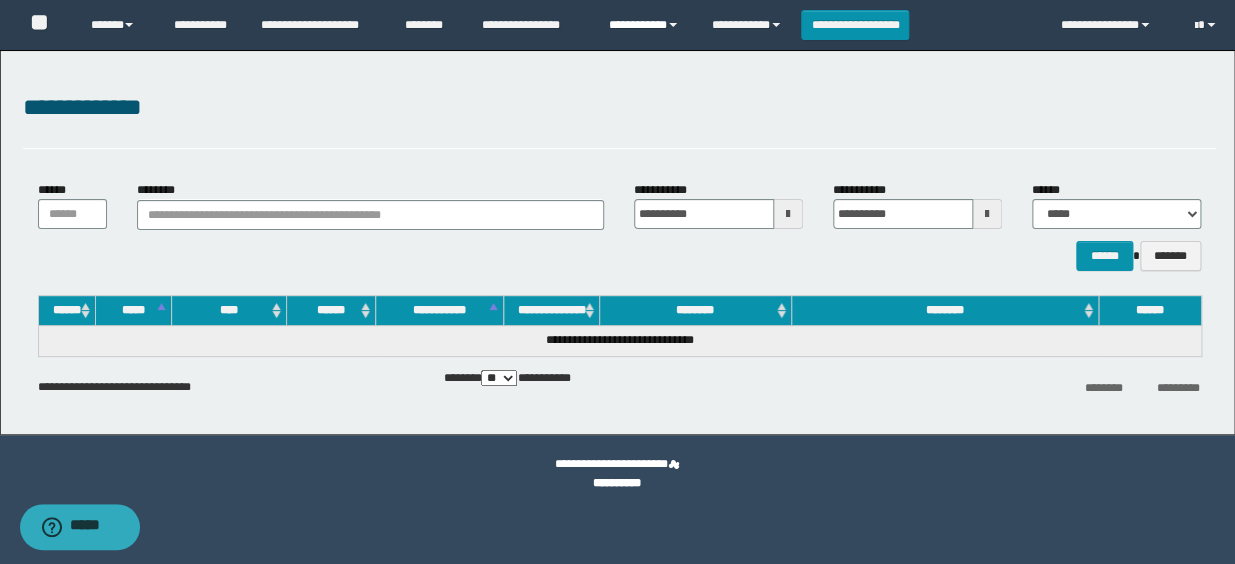 drag, startPoint x: 636, startPoint y: 33, endPoint x: 630, endPoint y: 60, distance: 27.658634 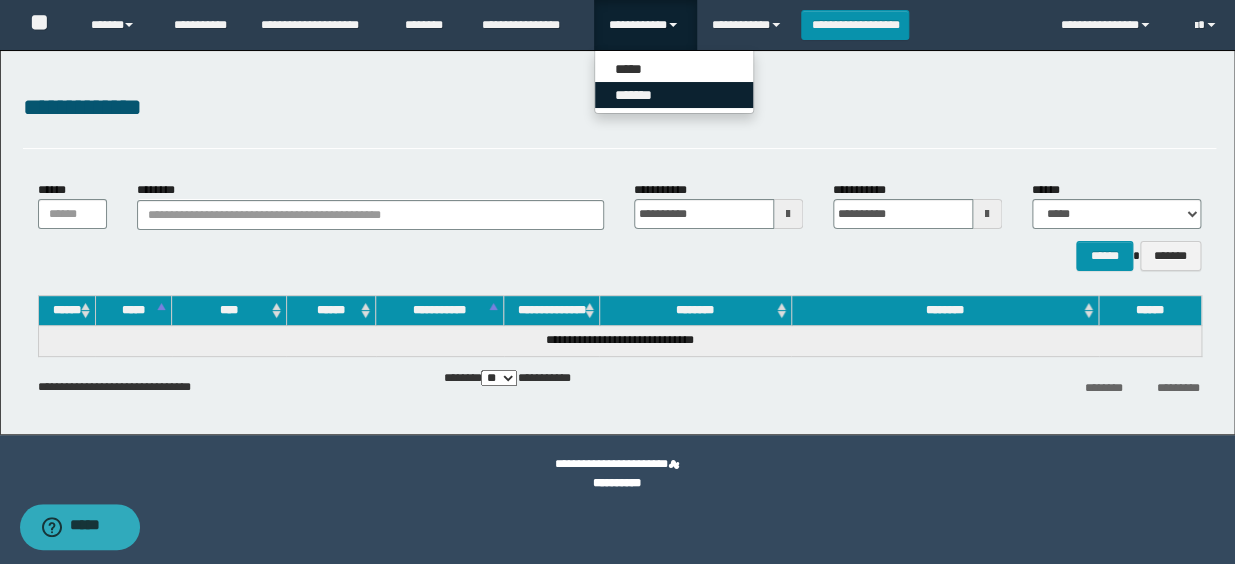 click on "*******" at bounding box center (674, 95) 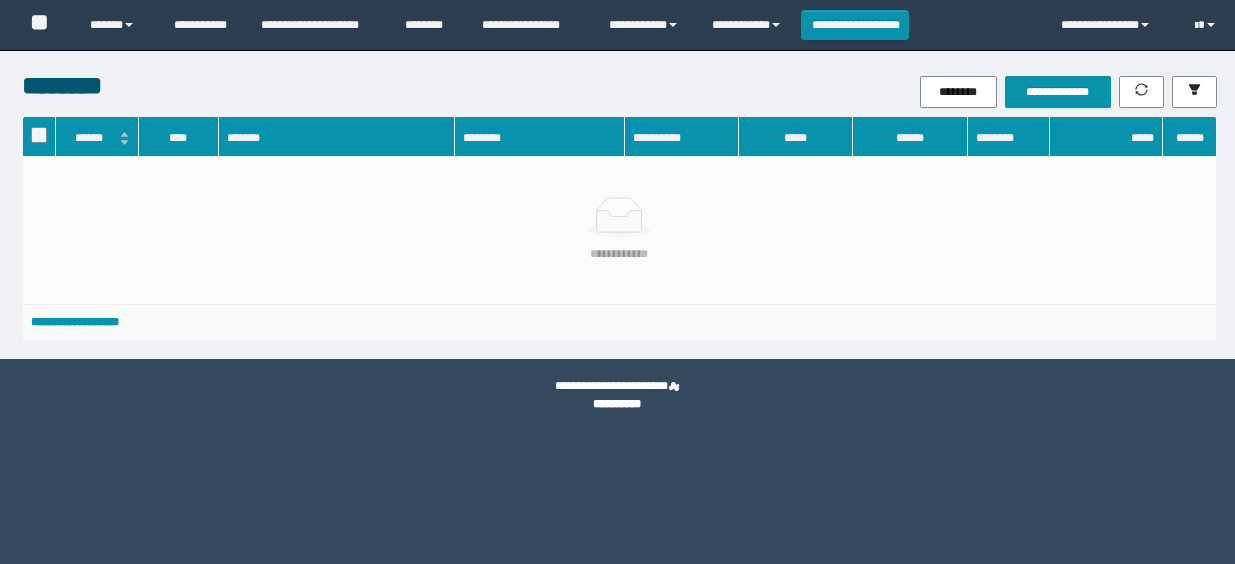 scroll, scrollTop: 0, scrollLeft: 0, axis: both 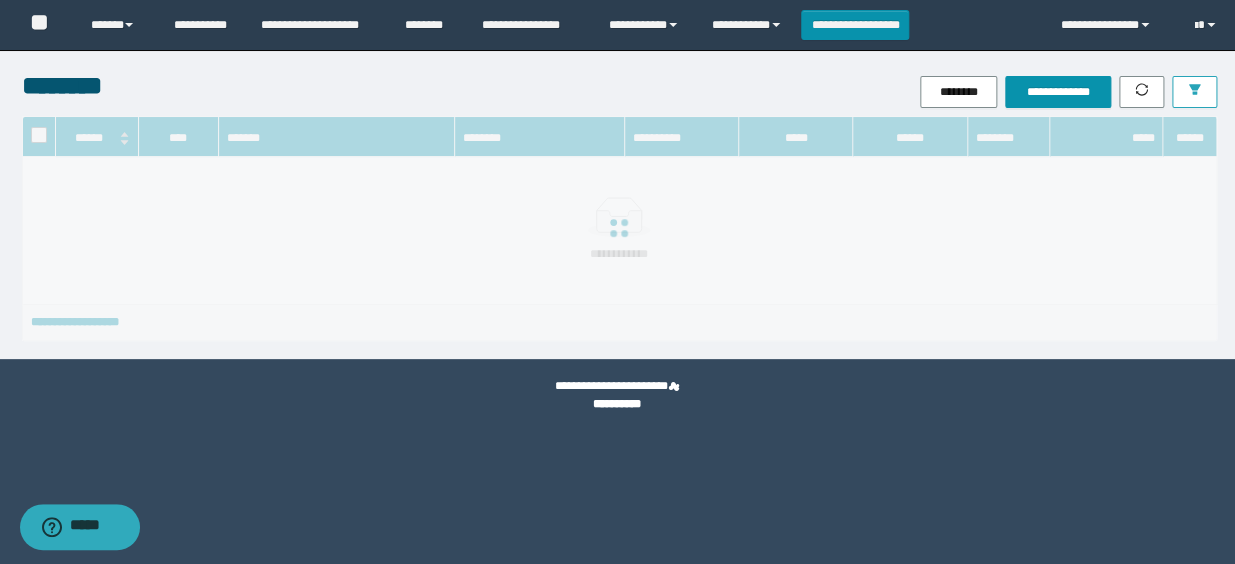 click at bounding box center [1194, 91] 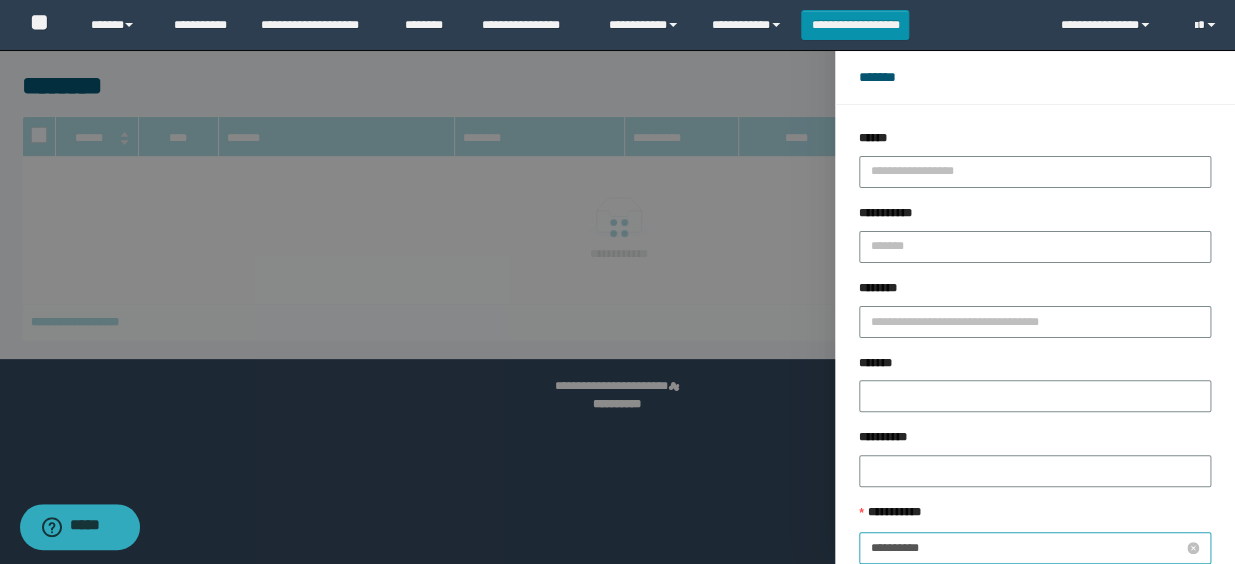 click on "**********" at bounding box center [1027, 548] 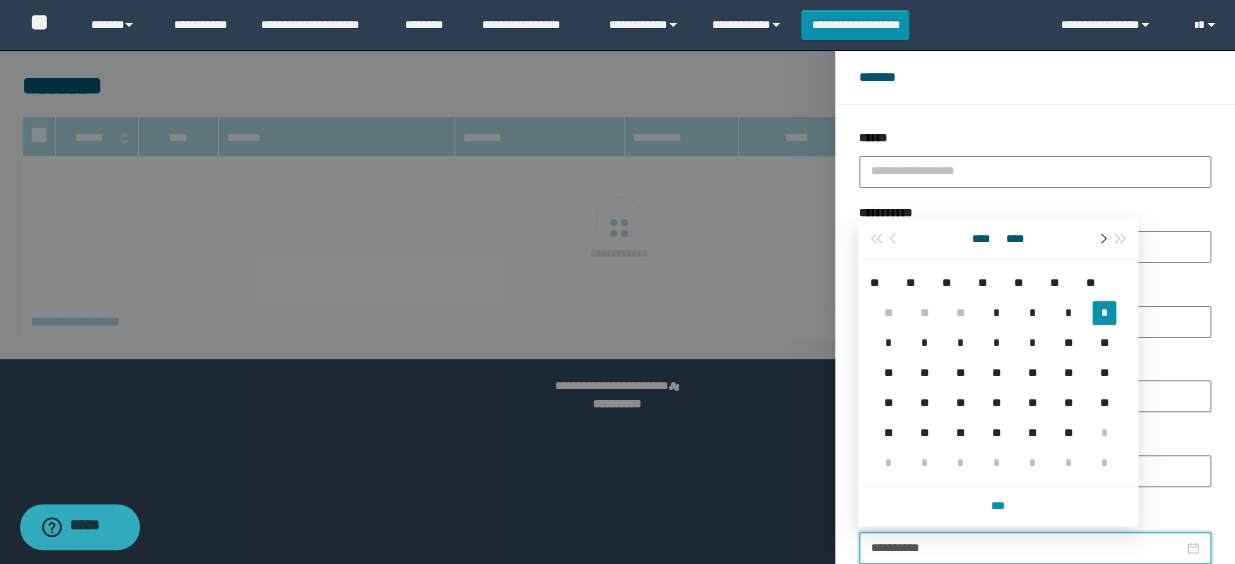 click at bounding box center [1101, 239] 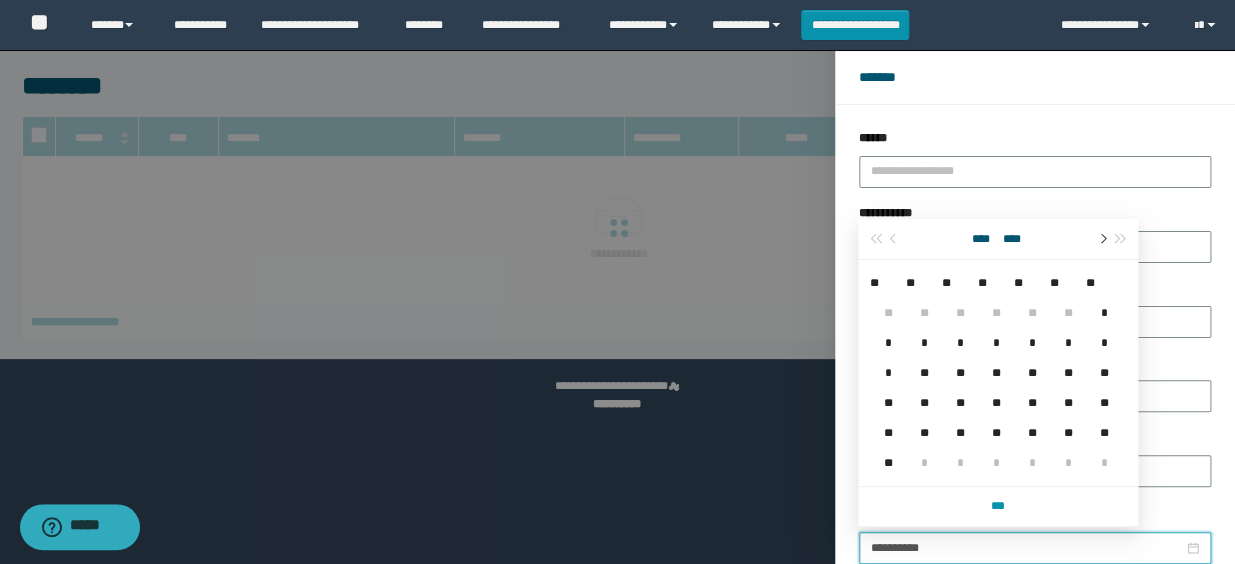 click at bounding box center [1101, 239] 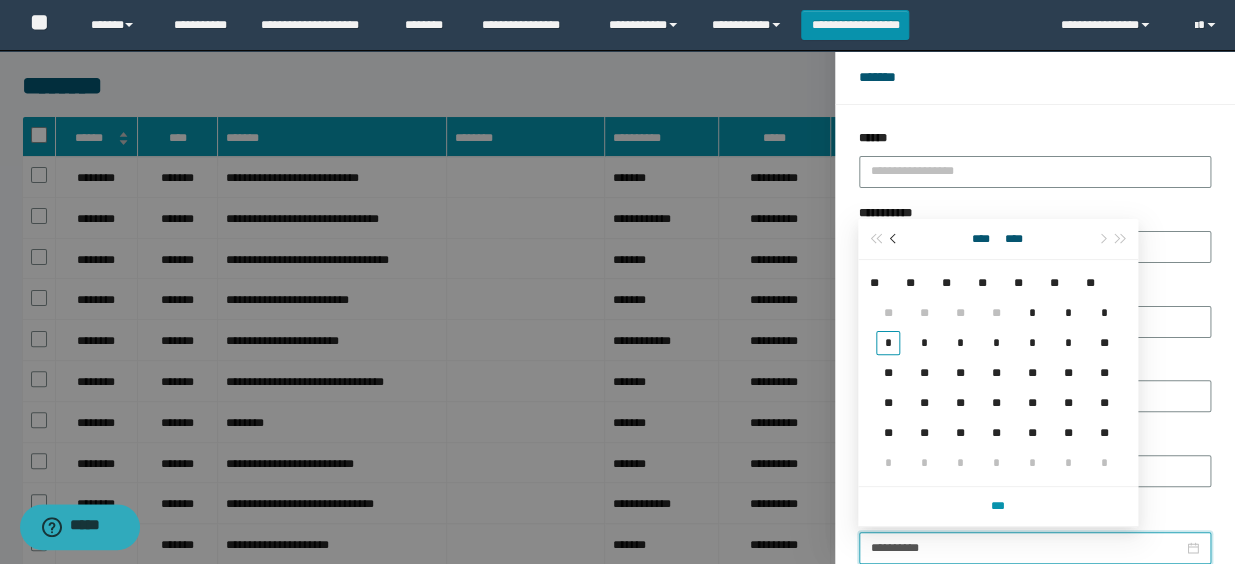 click at bounding box center [894, 239] 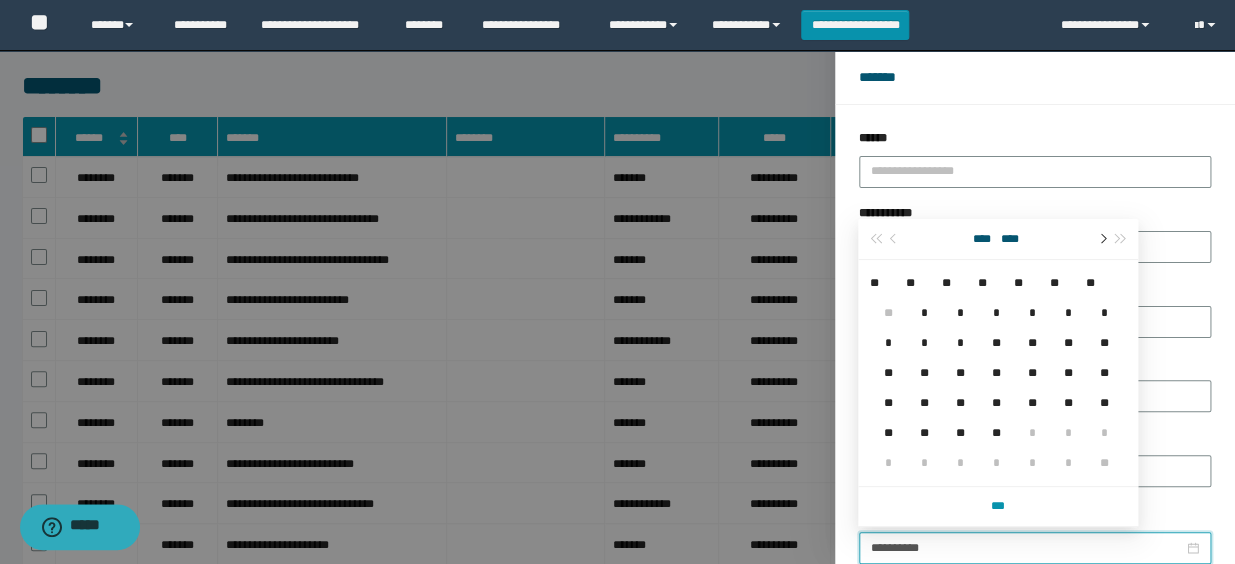 click at bounding box center (1101, 239) 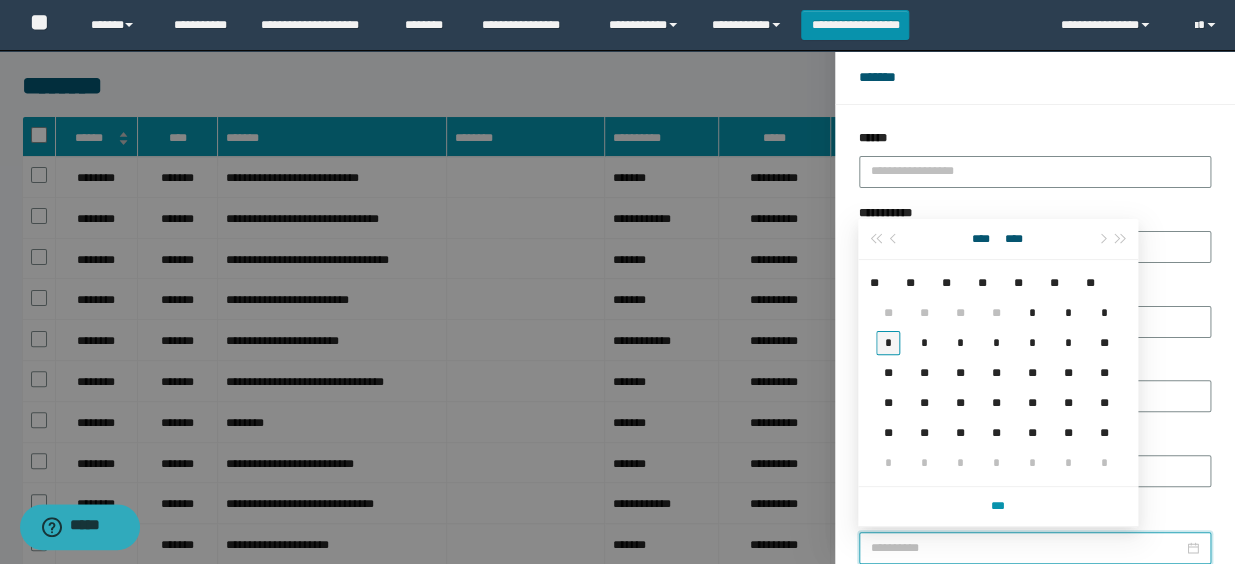 type on "**********" 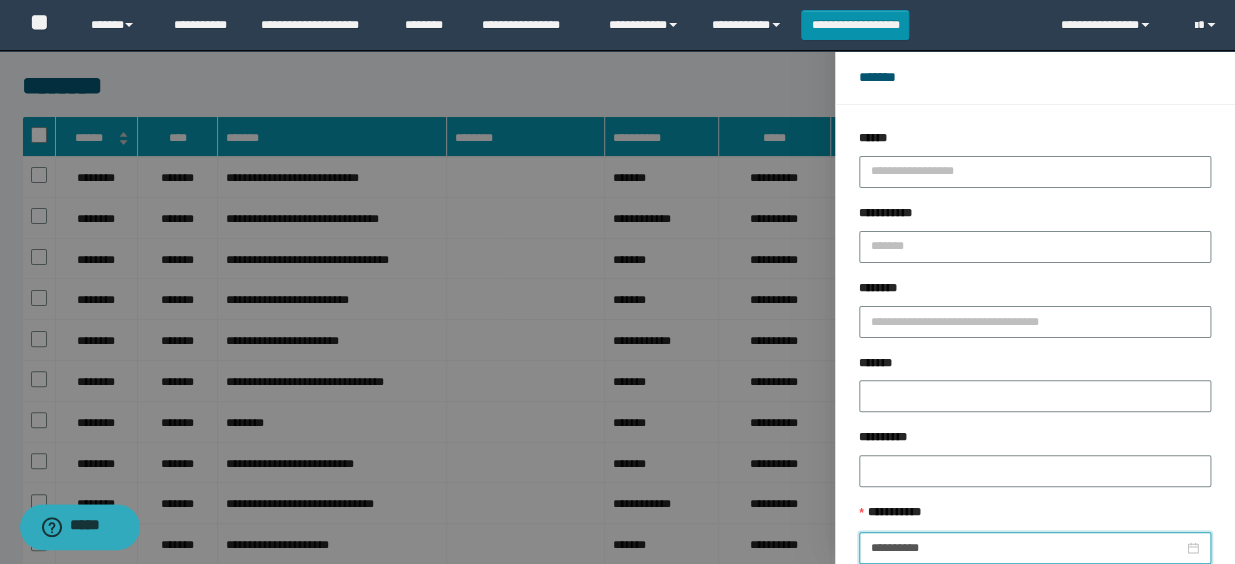 scroll, scrollTop: 112, scrollLeft: 0, axis: vertical 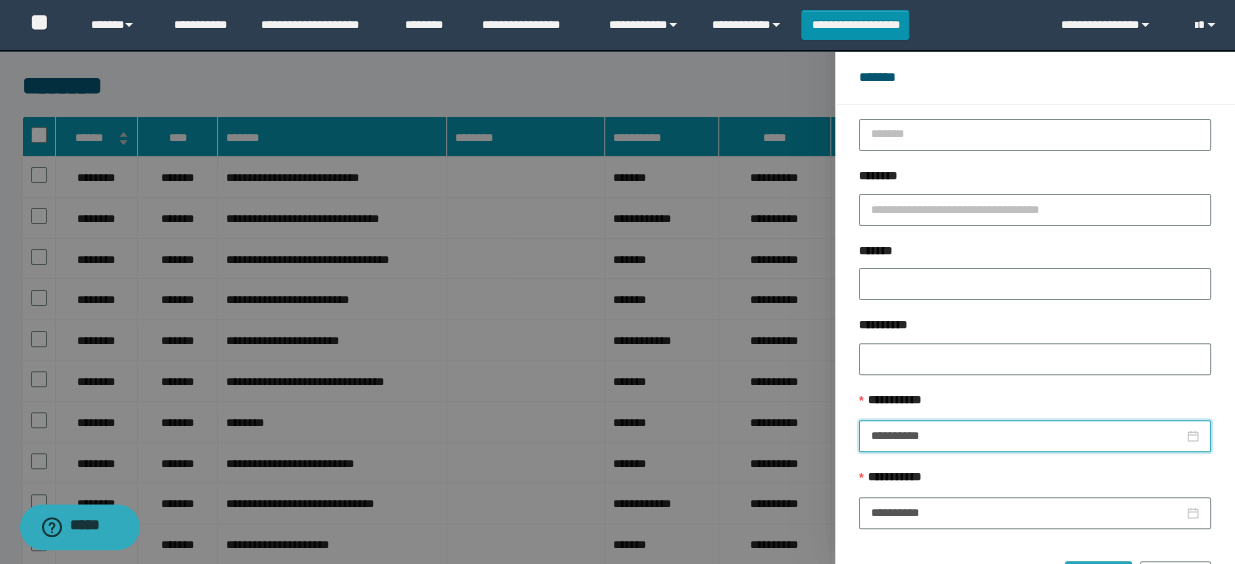 click on "******" at bounding box center (1098, 577) 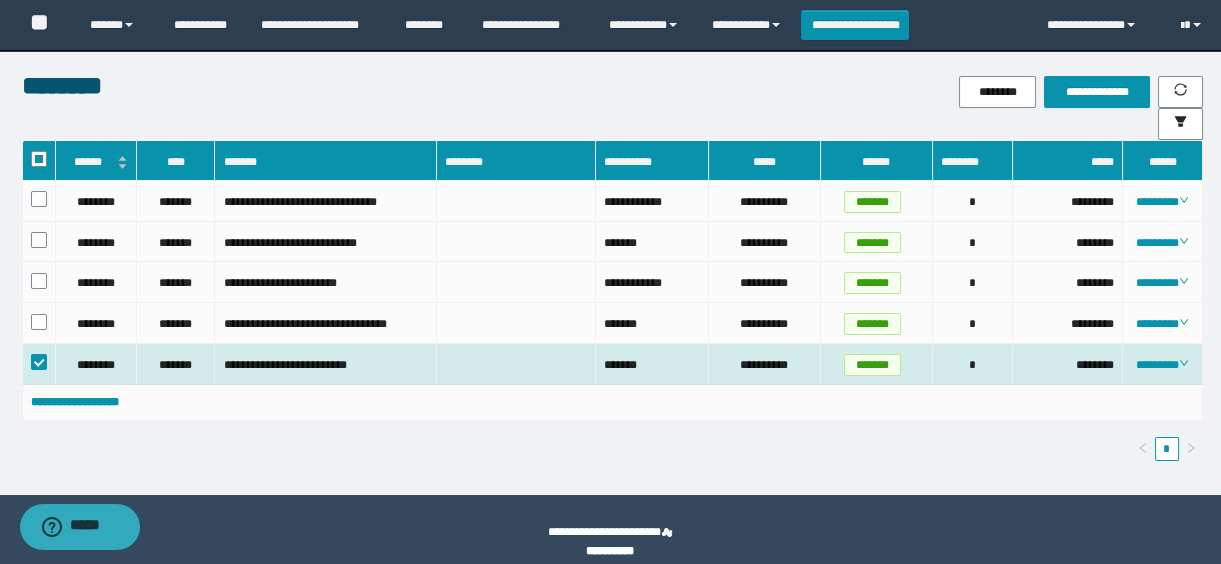 click on "**********" at bounding box center [613, 402] 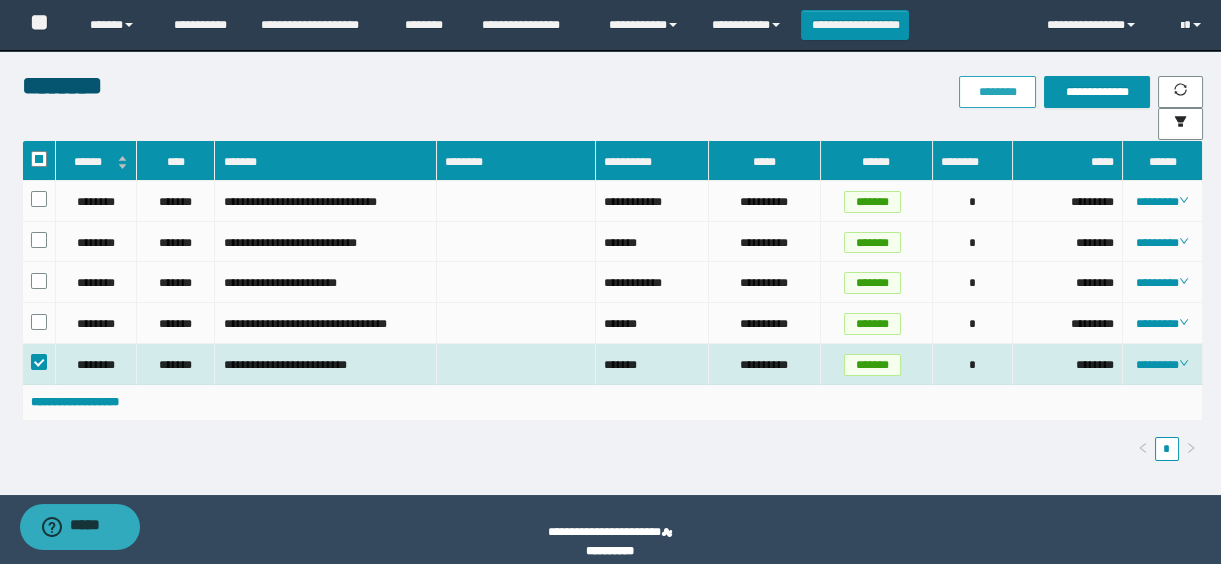 click on "********" at bounding box center [997, 92] 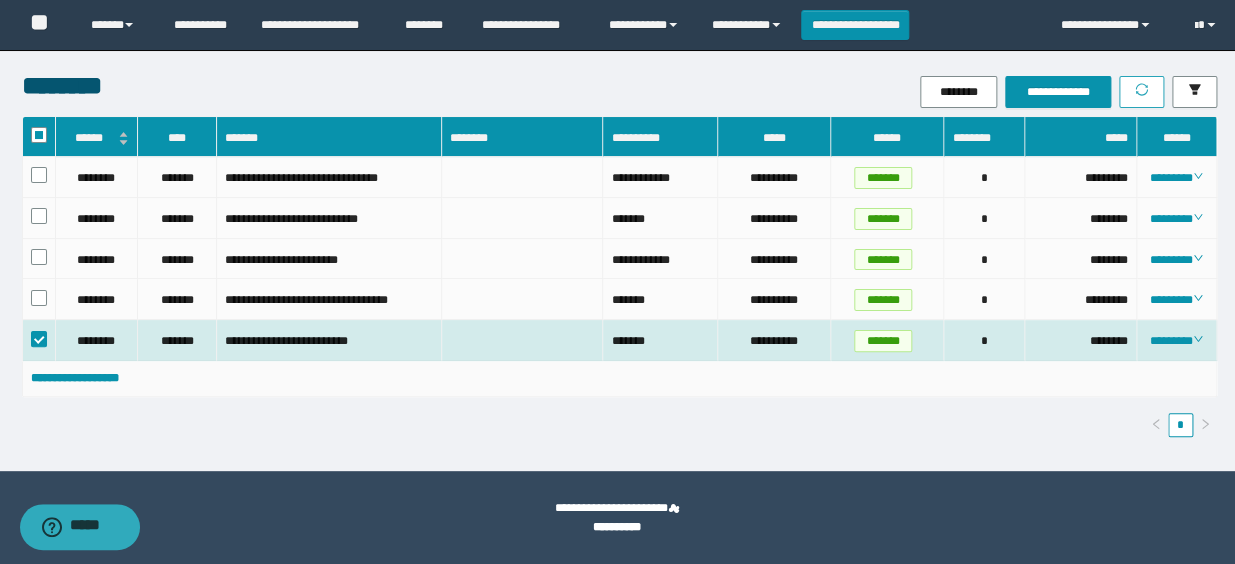 click at bounding box center (1141, 92) 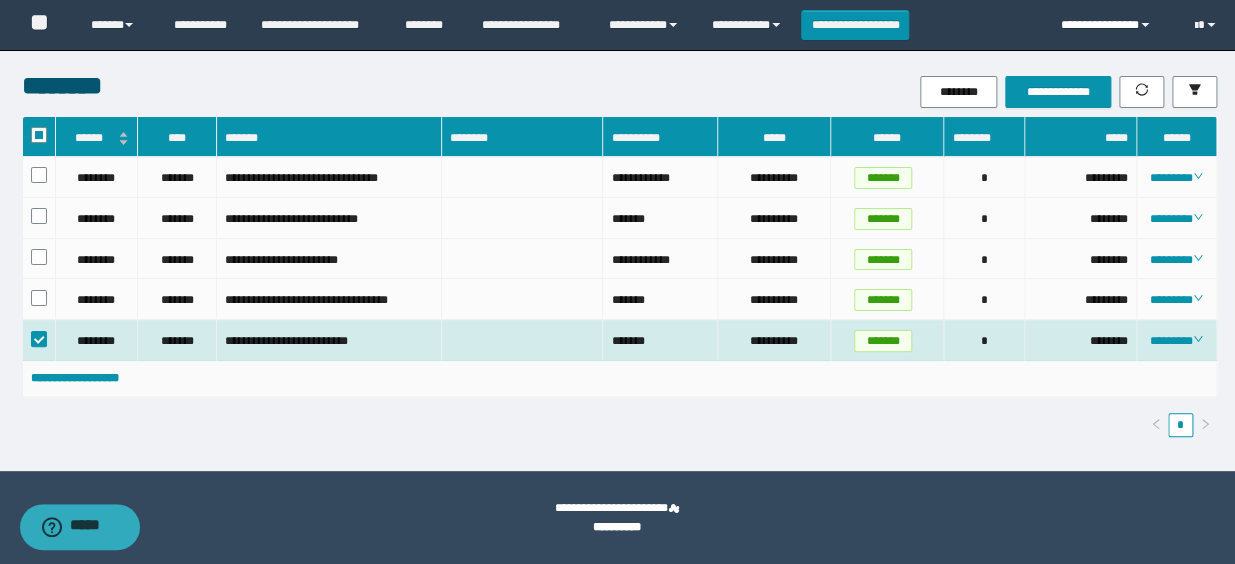 click on "**********" at bounding box center (1113, 25) 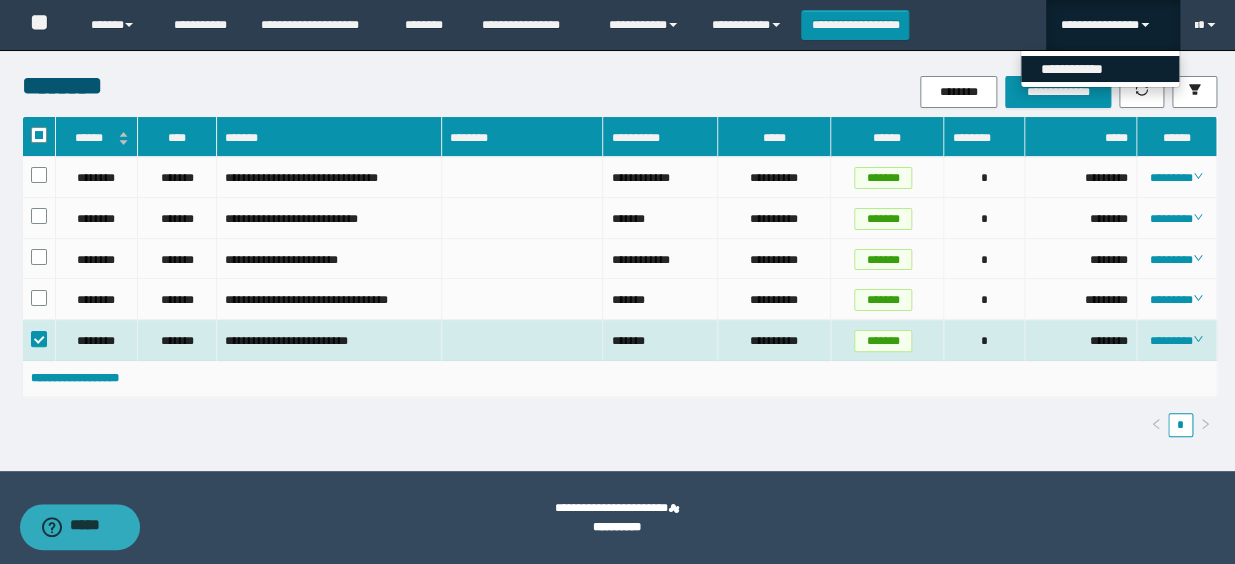 click on "**********" at bounding box center (1100, 69) 